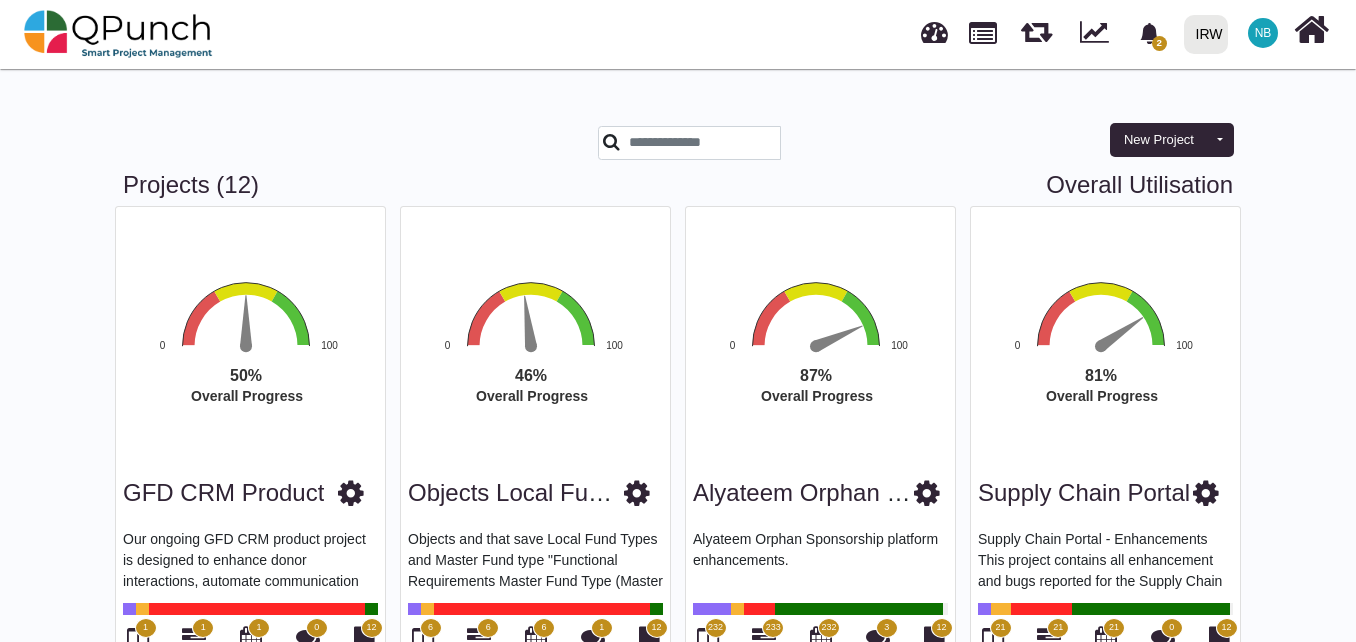scroll, scrollTop: 600, scrollLeft: 0, axis: vertical 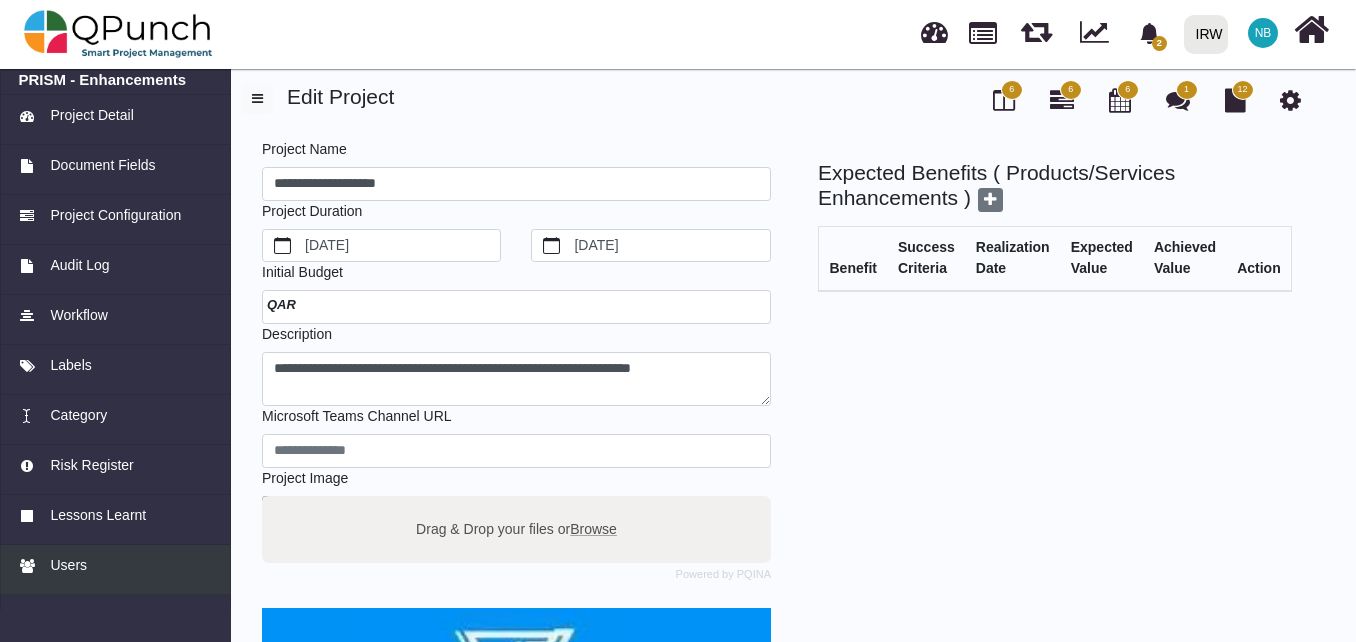 click on "Users" at bounding box center (68, 565) 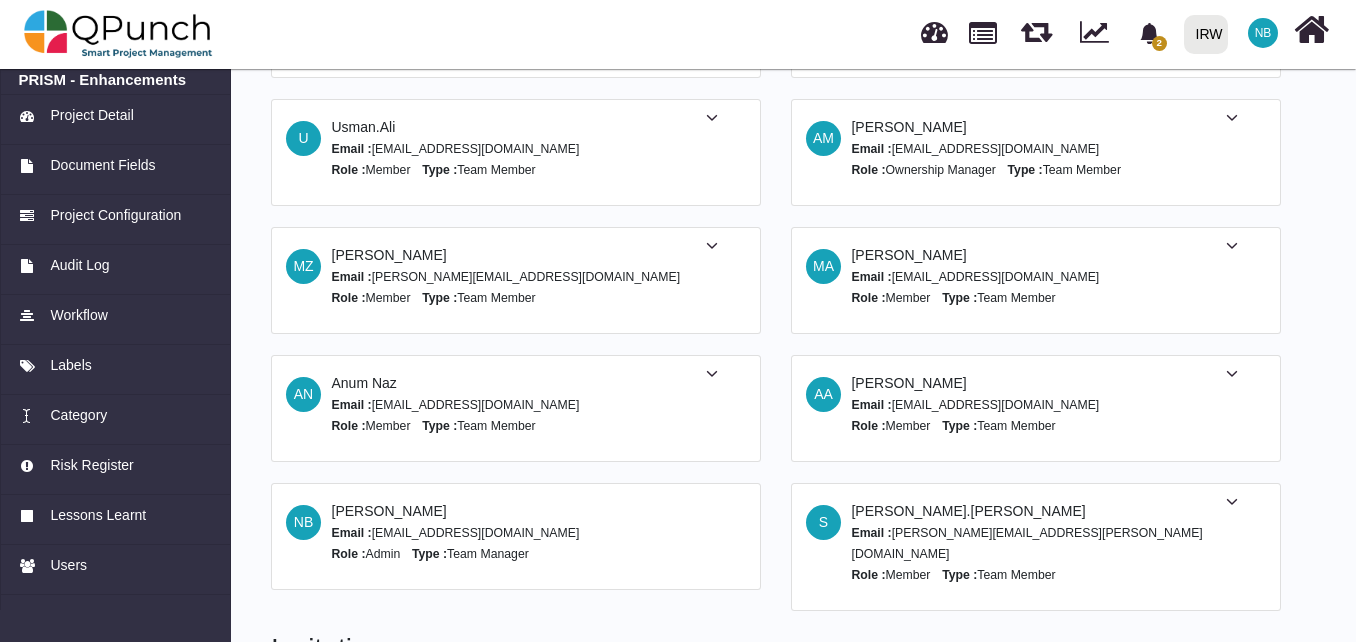 scroll, scrollTop: 296, scrollLeft: 0, axis: vertical 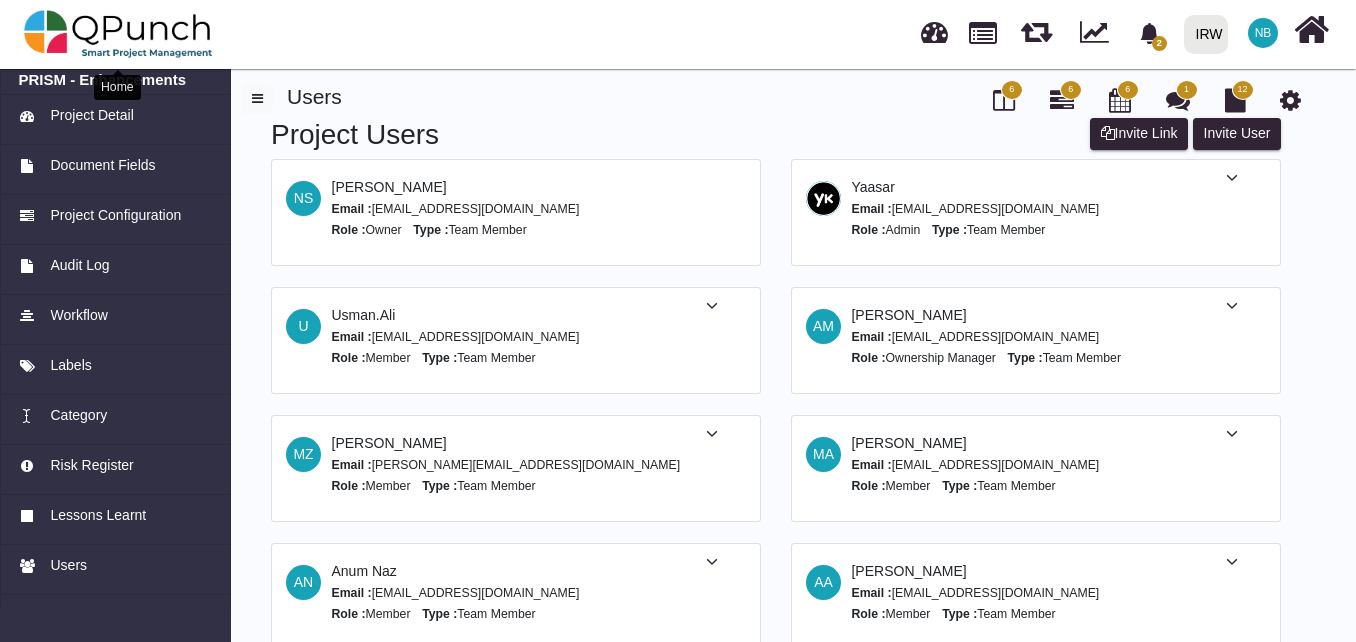 click at bounding box center (118, 34) 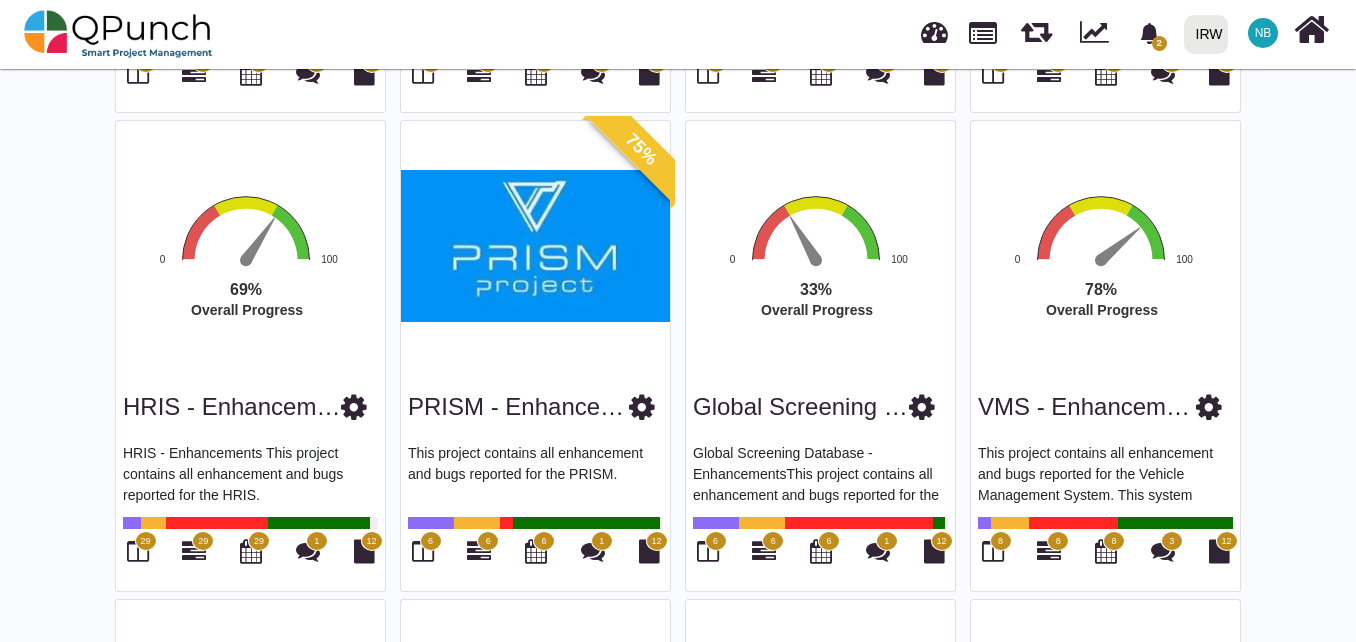 scroll, scrollTop: 600, scrollLeft: 0, axis: vertical 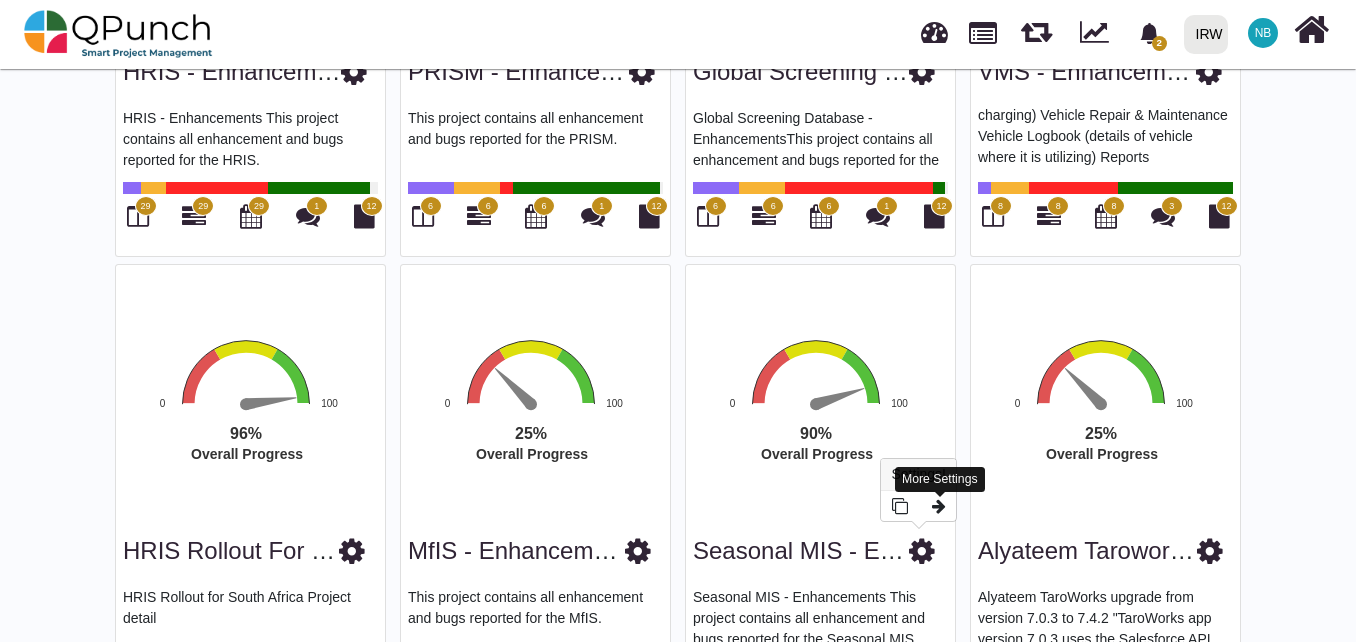 click at bounding box center [939, 506] 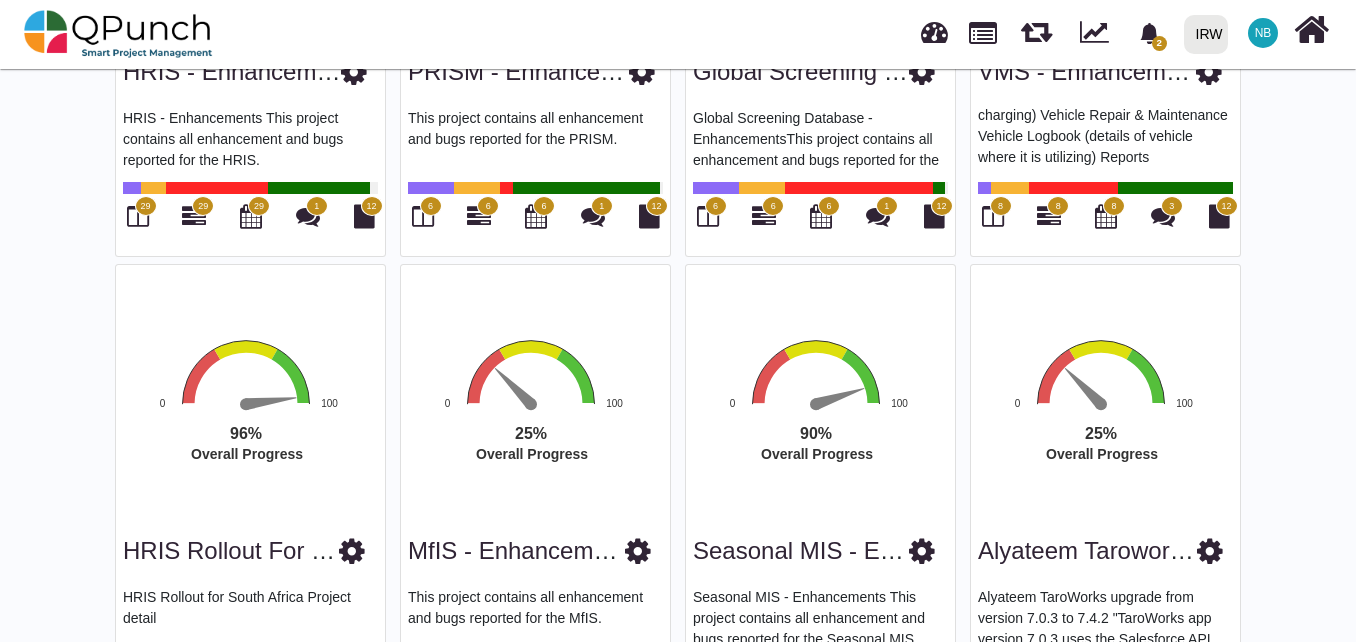 scroll, scrollTop: 0, scrollLeft: 0, axis: both 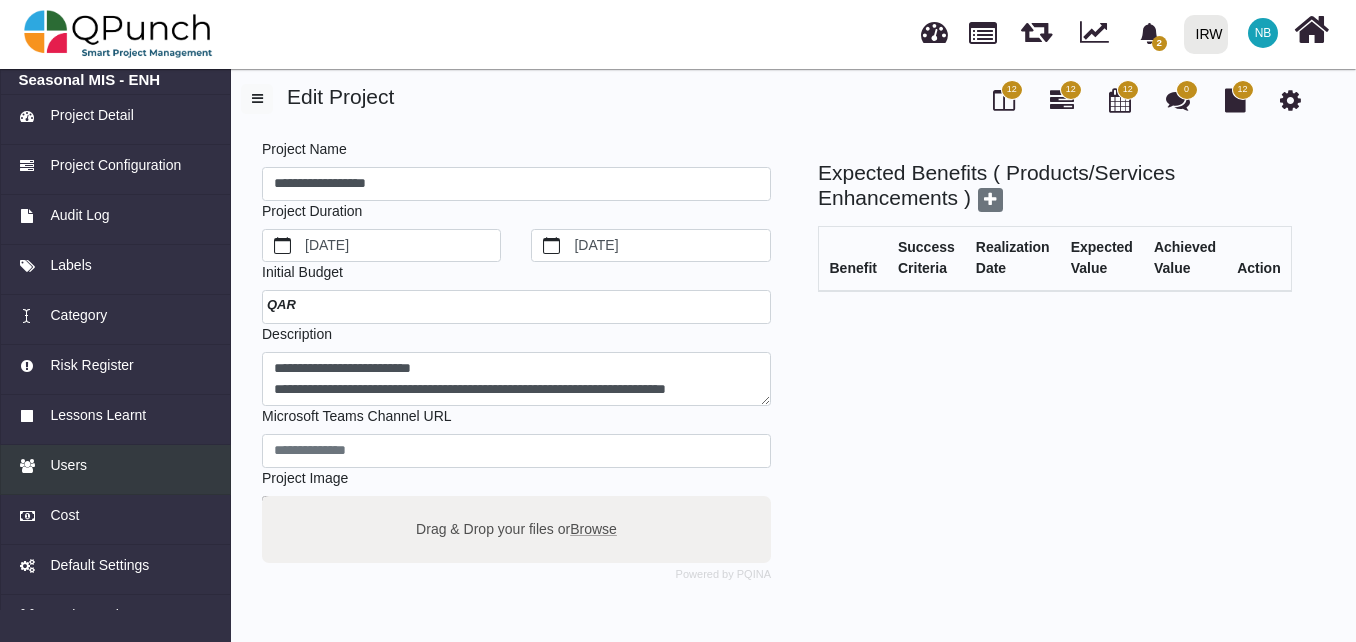 click on "Users" at bounding box center (68, 465) 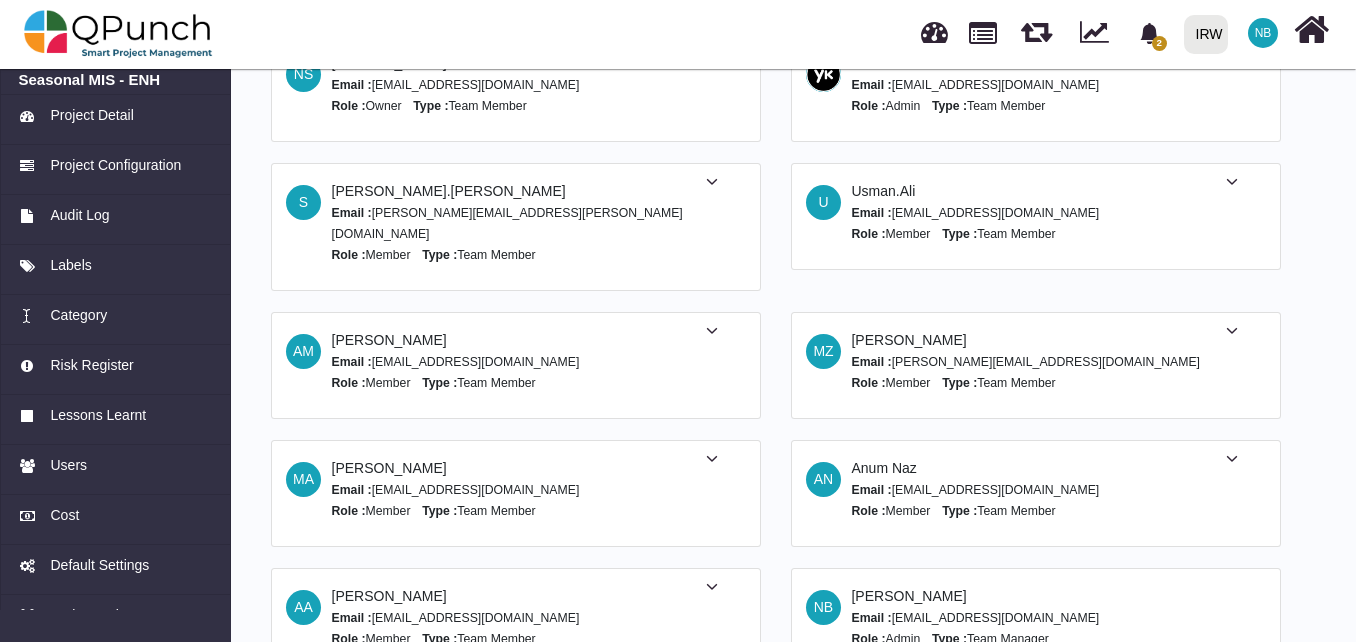 scroll, scrollTop: 24, scrollLeft: 0, axis: vertical 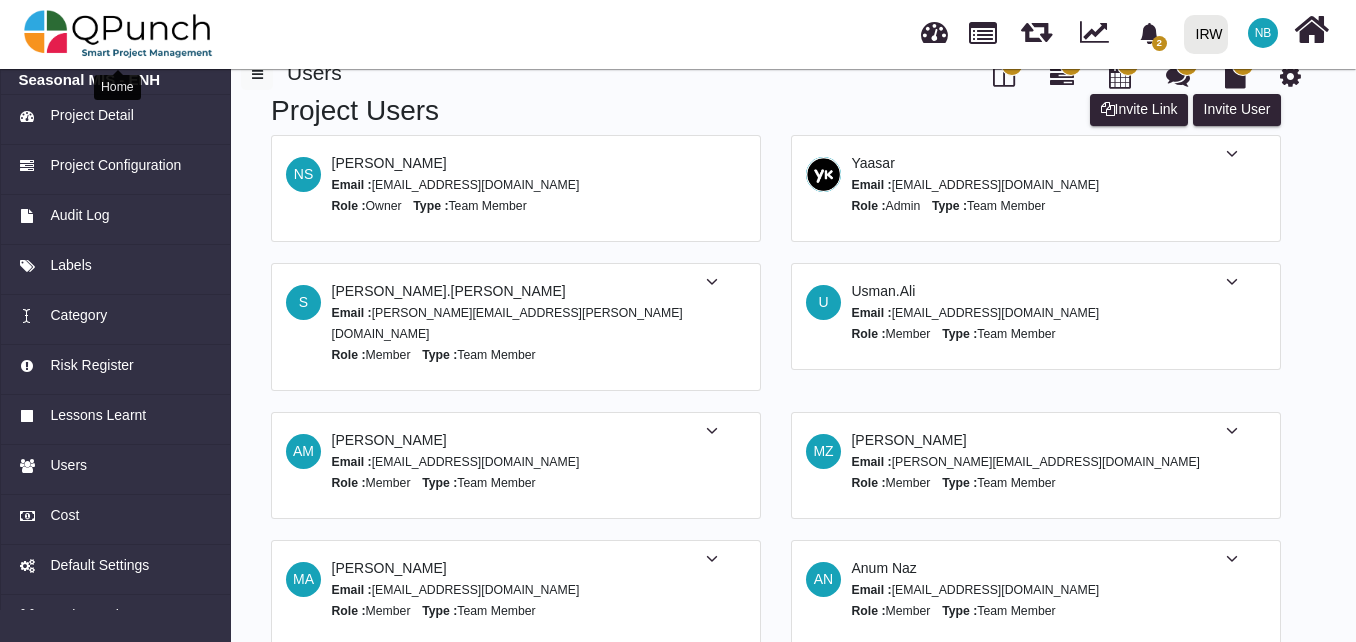 click at bounding box center (118, 34) 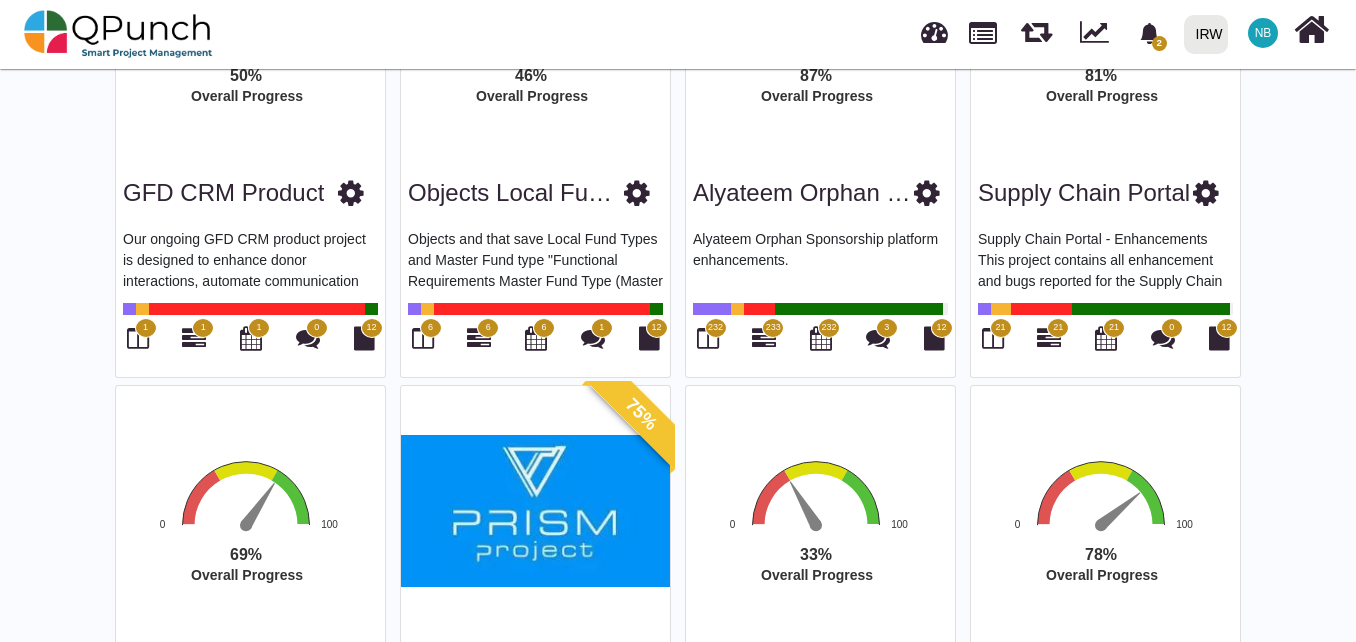 scroll, scrollTop: 600, scrollLeft: 0, axis: vertical 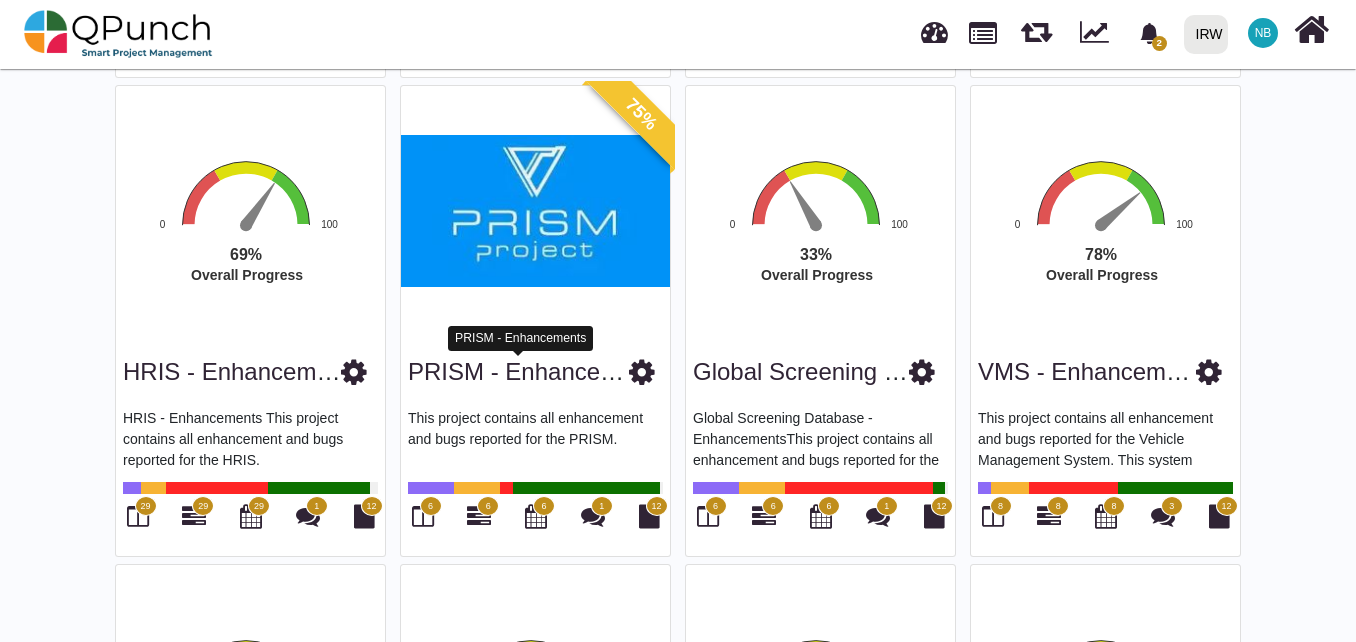 click on "PRISM - Enhancements" at bounding box center (536, 371) 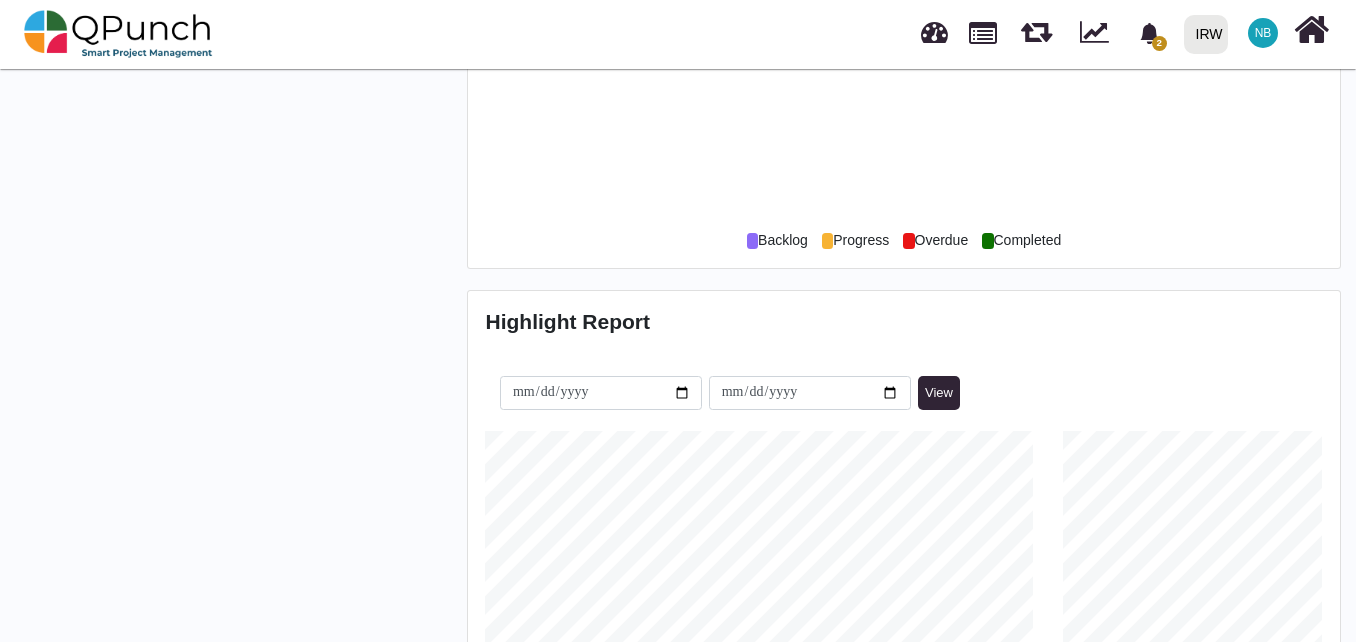 scroll, scrollTop: 0, scrollLeft: 0, axis: both 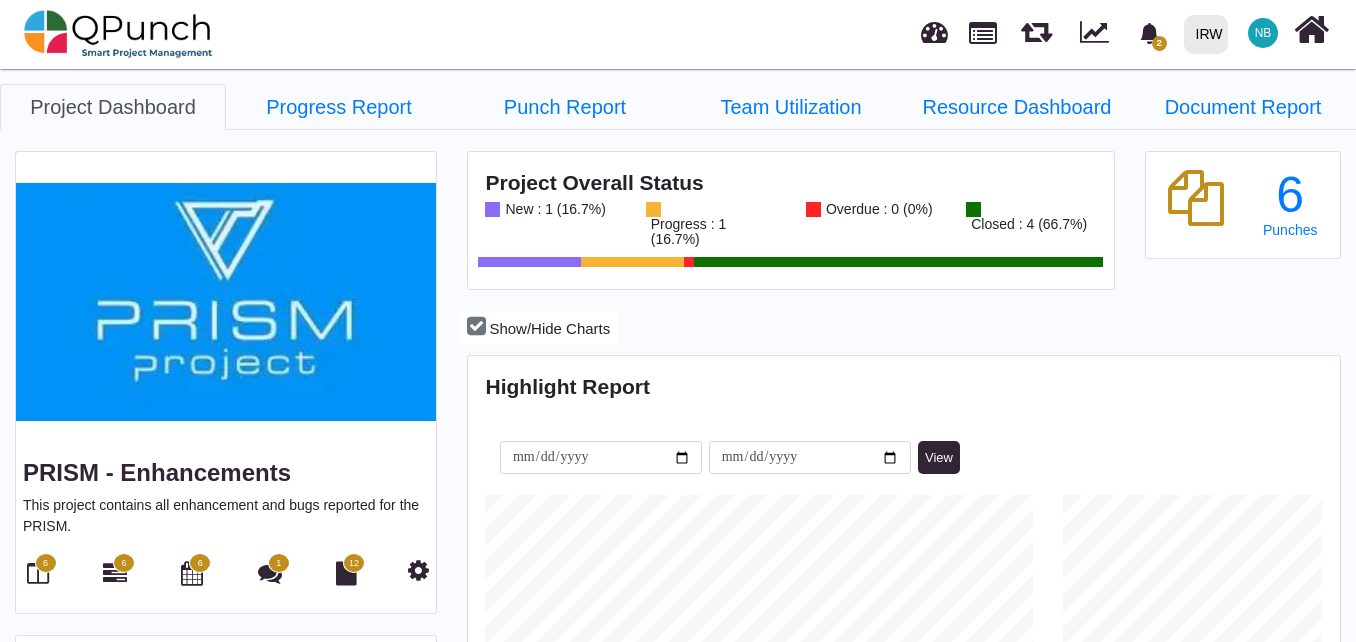 click on "6" at bounding box center [45, 564] 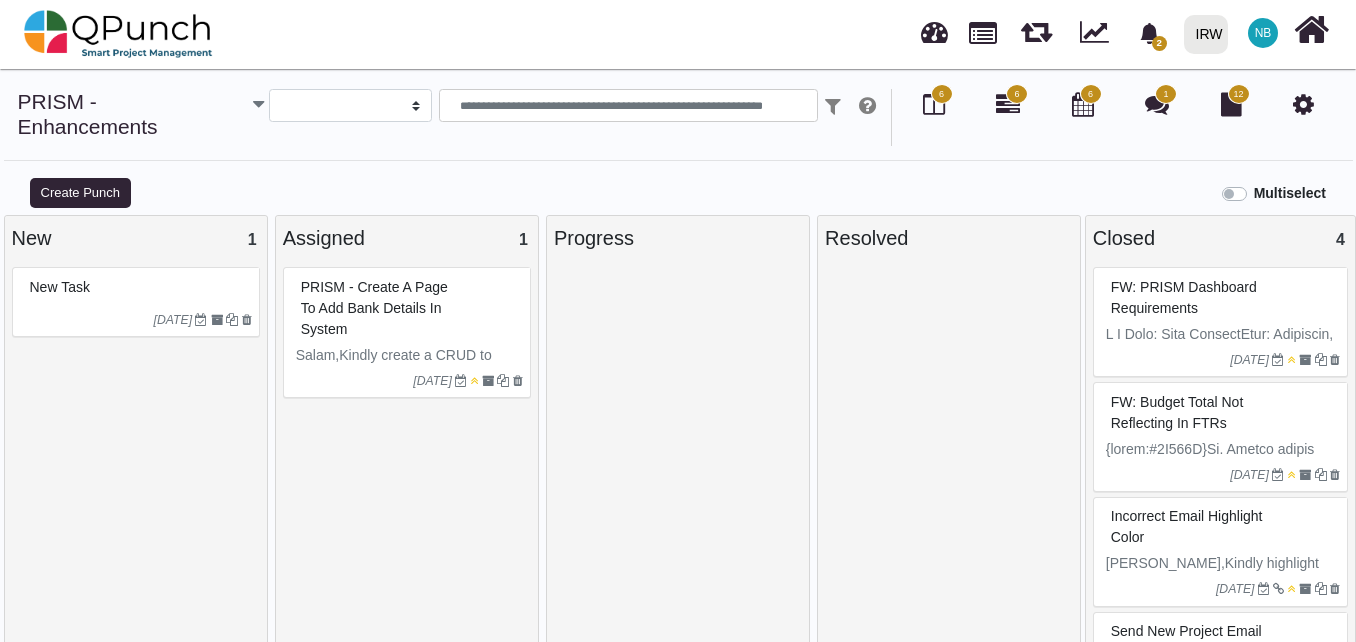 select 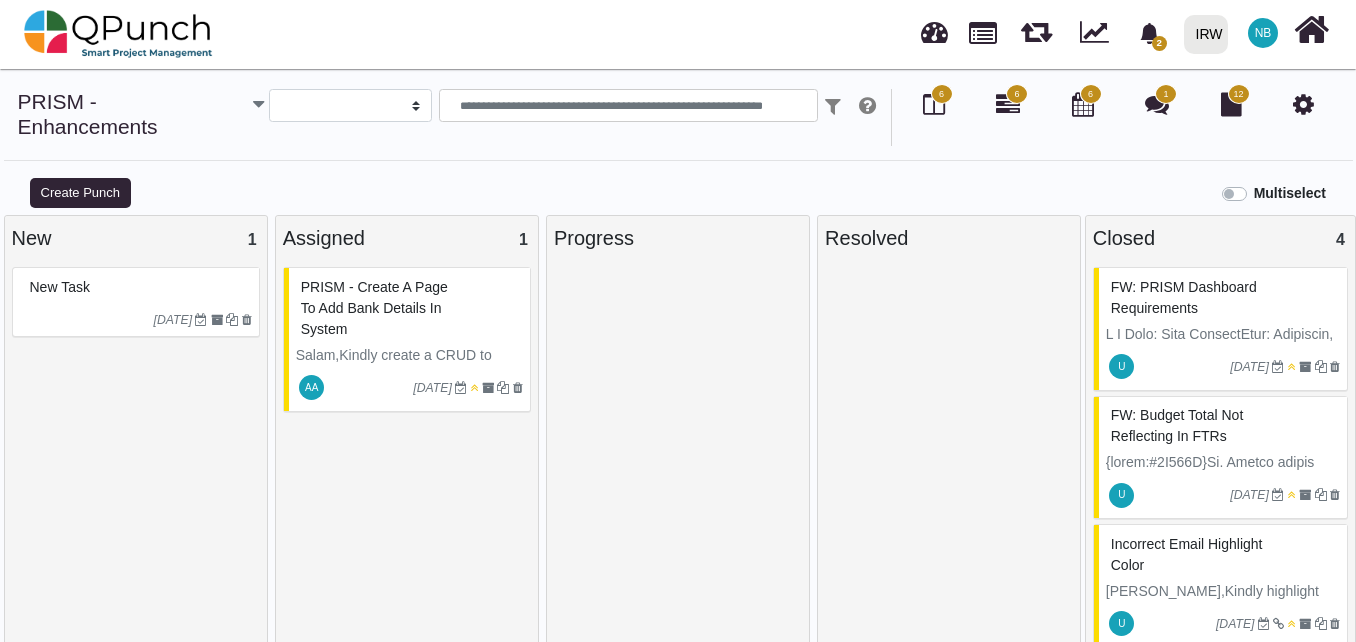 click on "PRISM - create a page to add bank details in system" at bounding box center [409, 308] 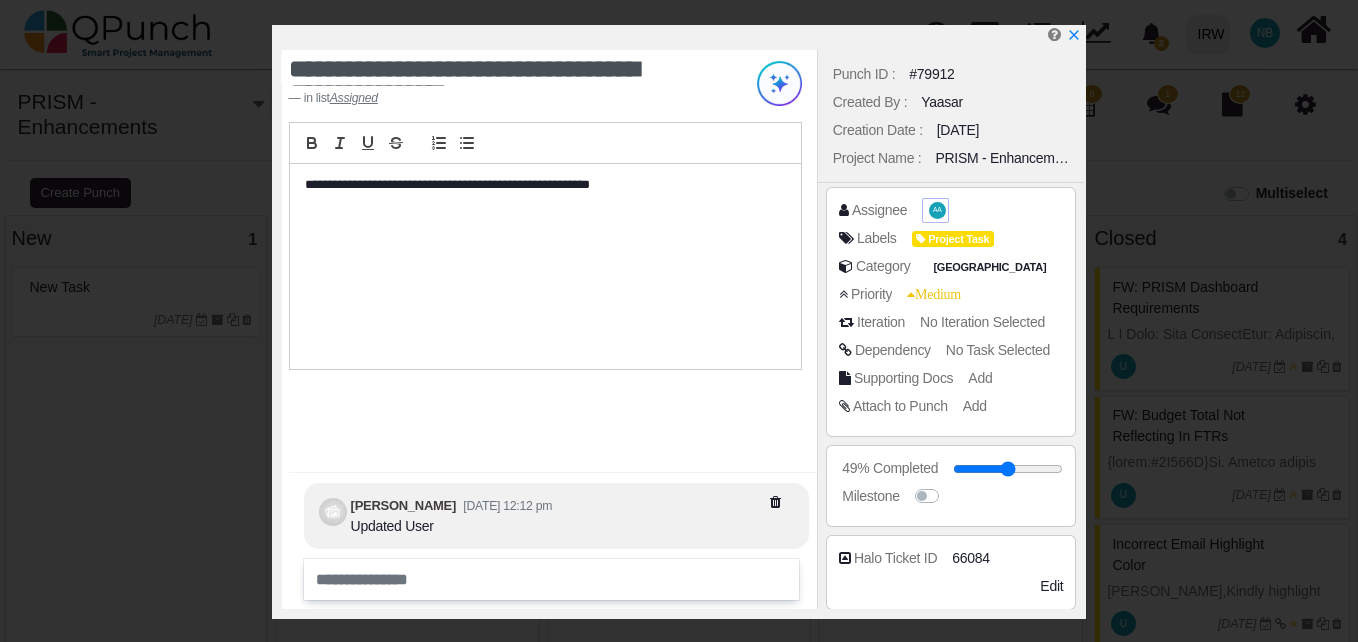 click on "AA" at bounding box center [937, 210] 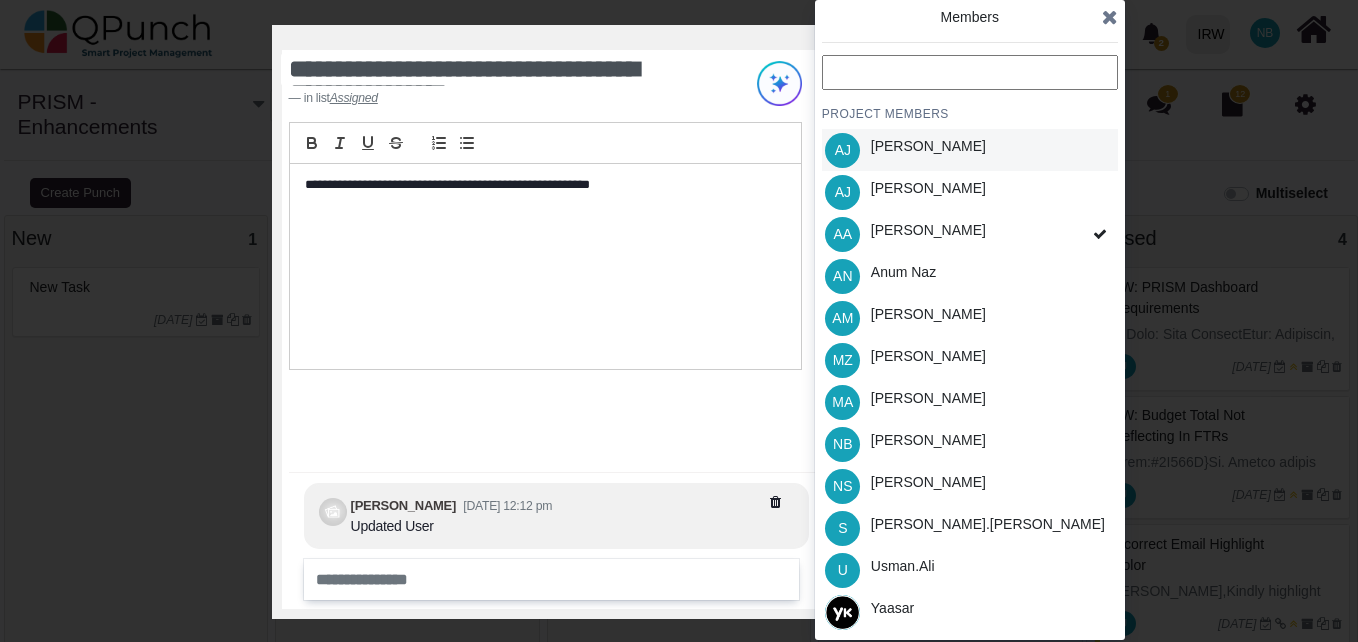 click on "[PERSON_NAME]" at bounding box center [928, 146] 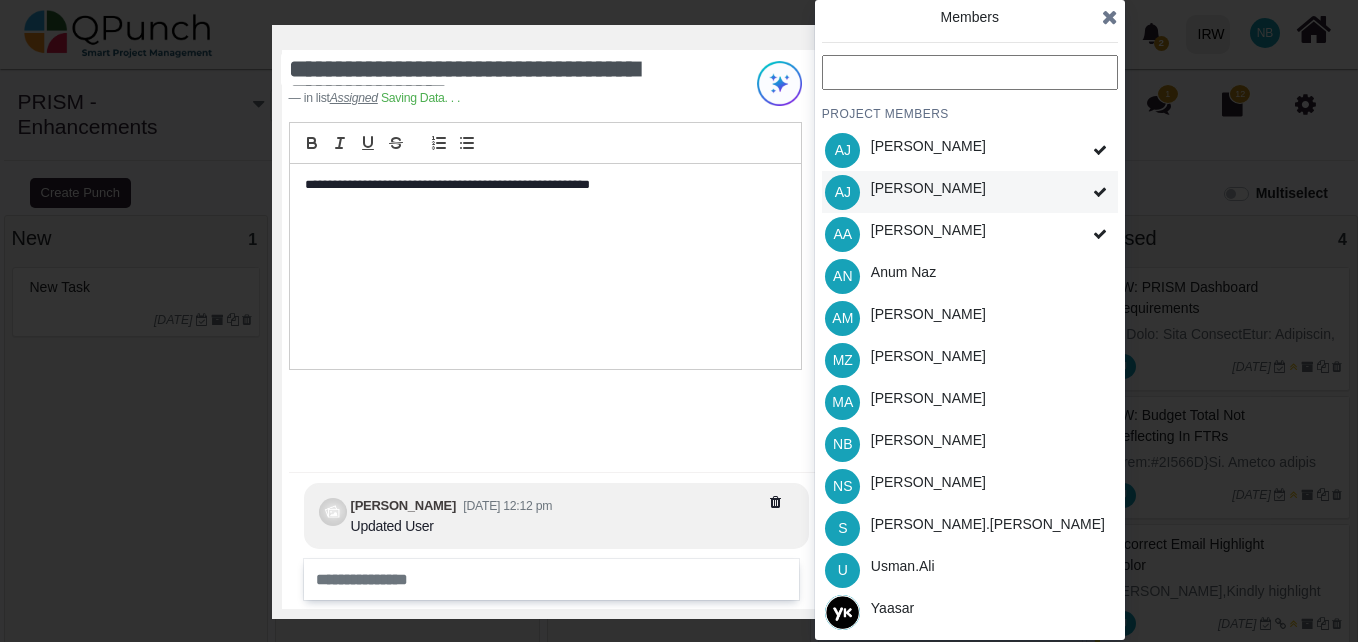 click at bounding box center (1100, 192) 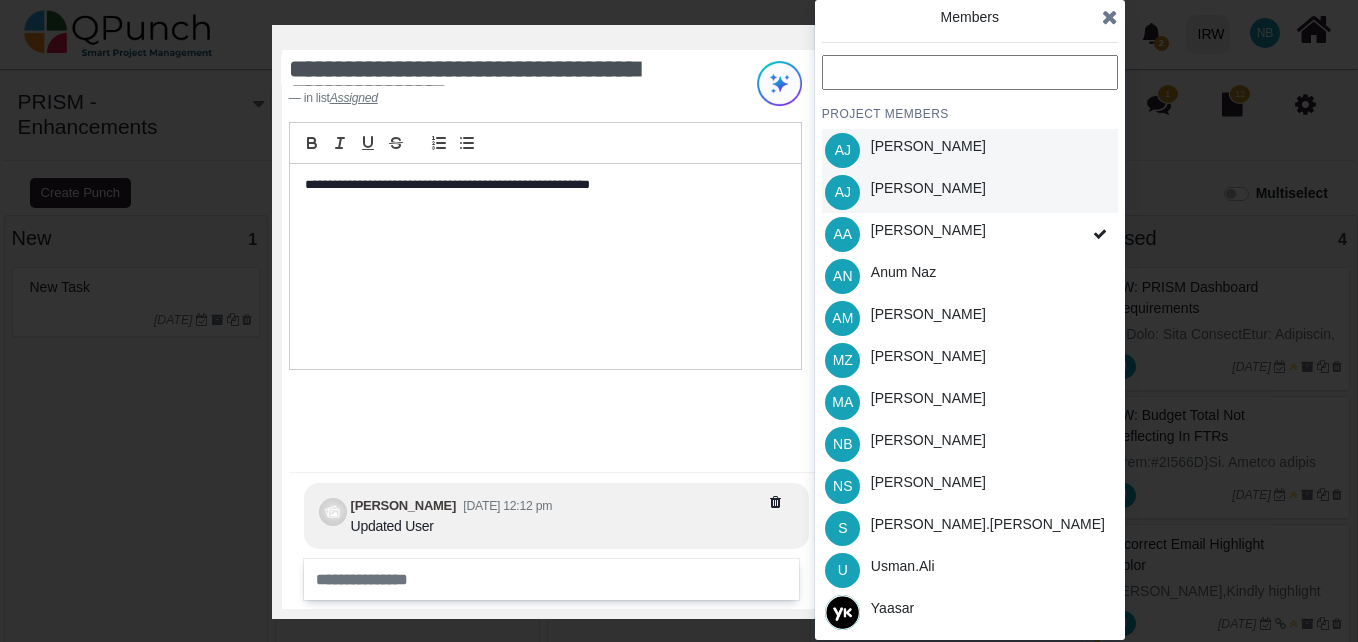 click on "[PERSON_NAME] [PERSON_NAME]" at bounding box center [970, 150] 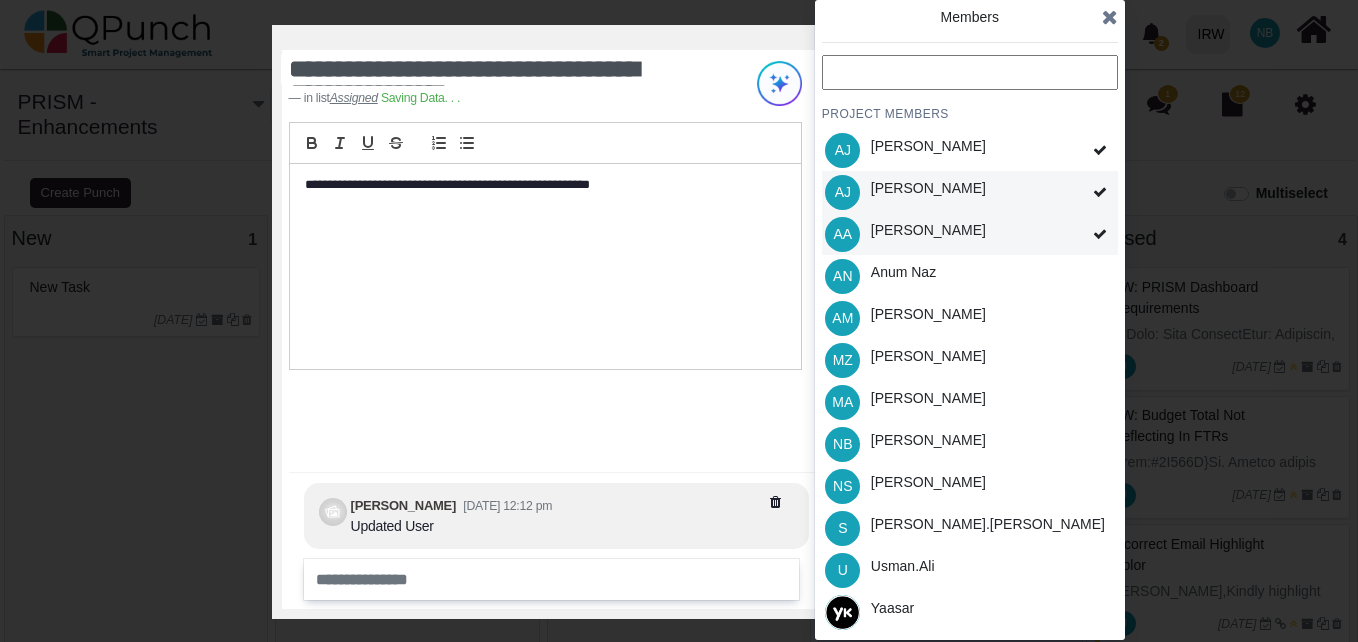 click at bounding box center [1100, 234] 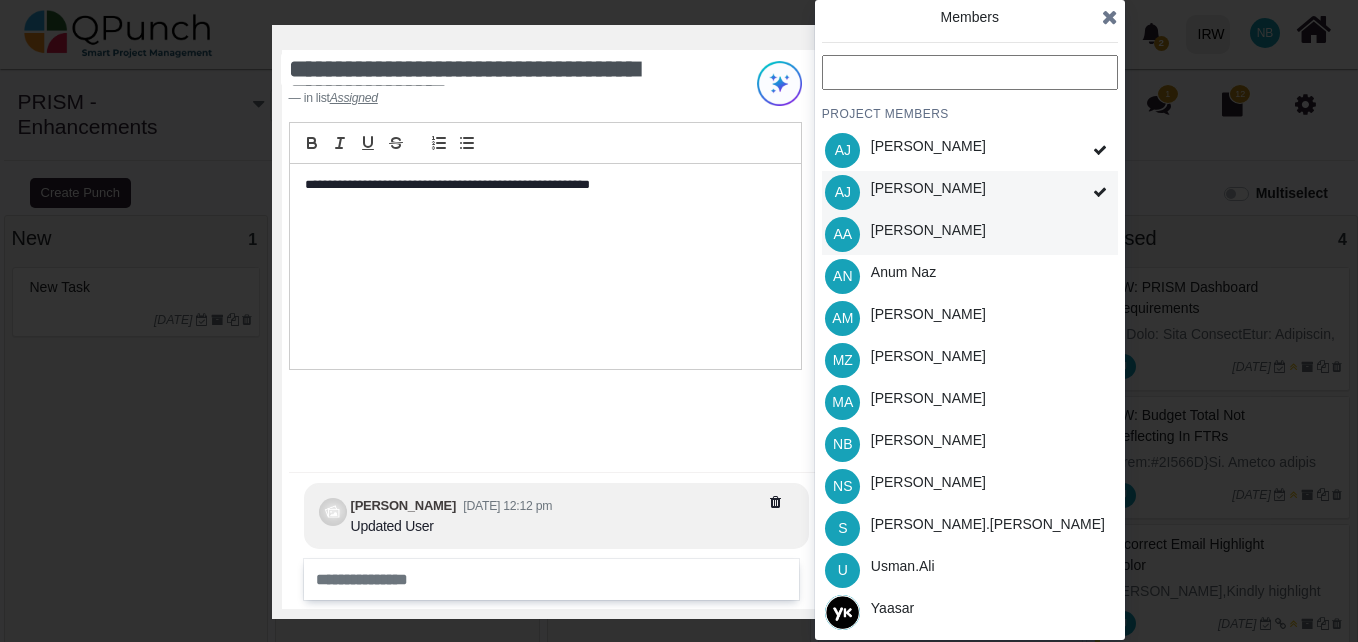 click at bounding box center [1110, 17] 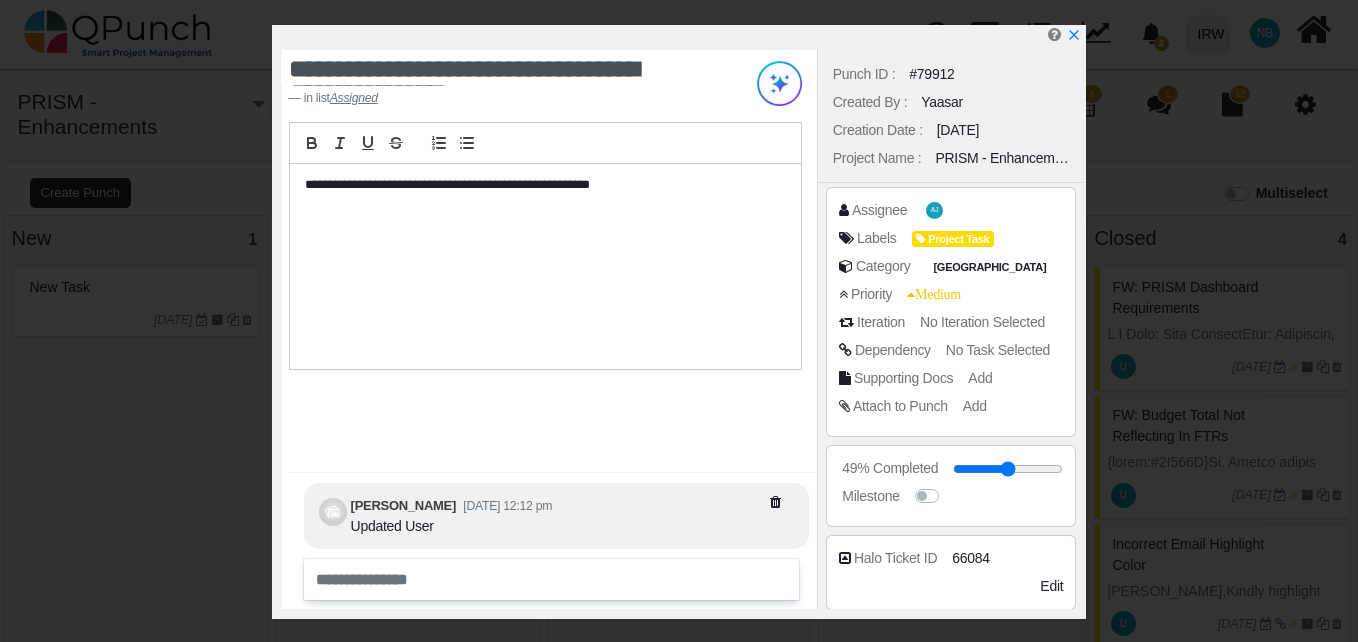 type 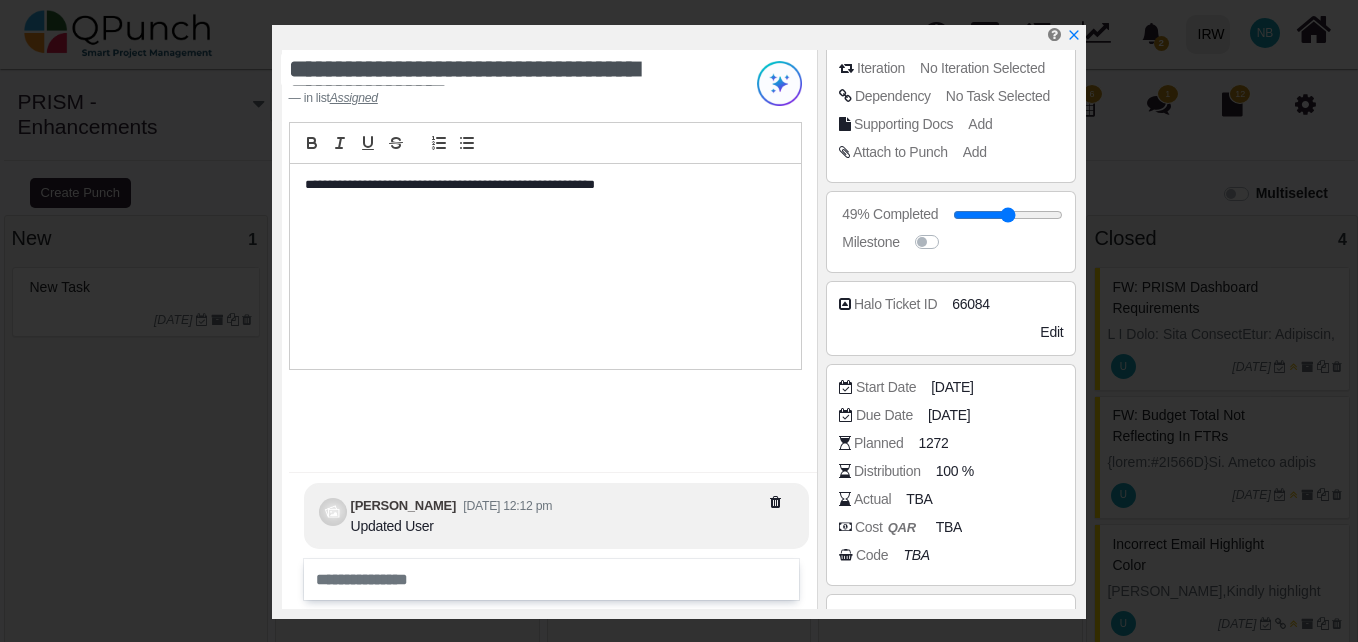 scroll, scrollTop: 300, scrollLeft: 0, axis: vertical 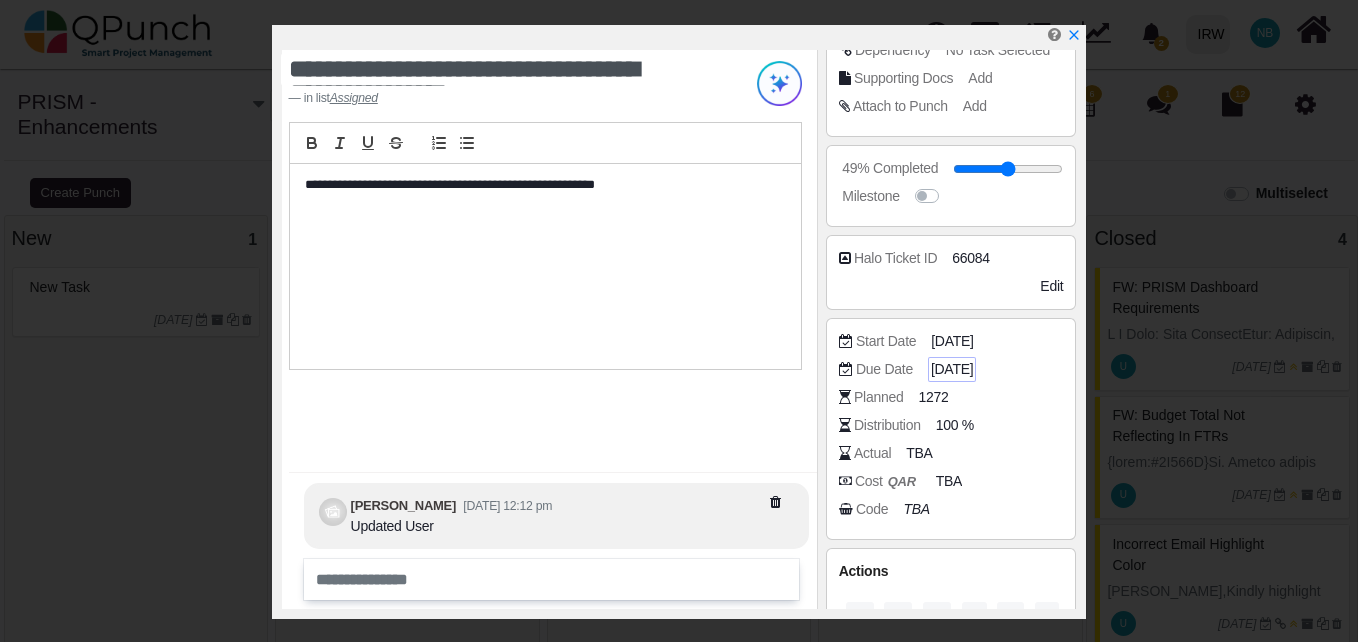 click on "[DATE]" at bounding box center [952, 369] 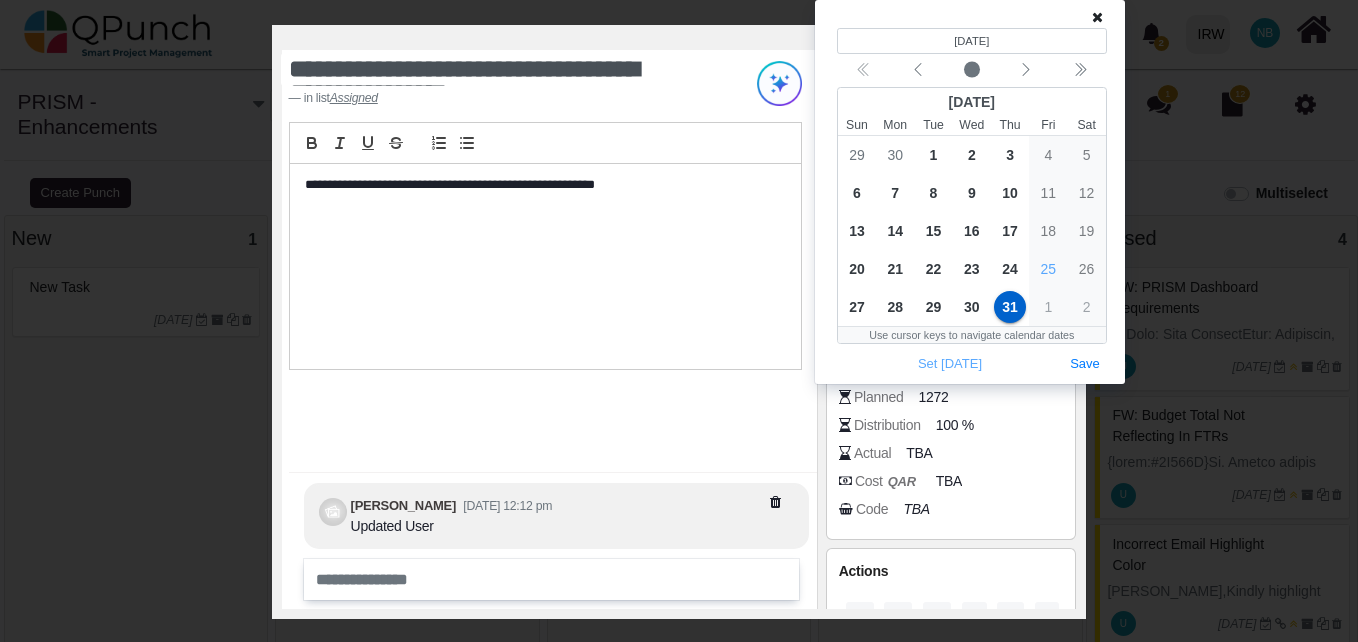 click on "(Selected date)  [DATE] [DATE] Sun Mon Tue Wed Thu Fri Sat 29 30 1 2 3 4 5 6 7 8 9 10 11 12 13 14 15 16 17 18 19 20 21 22 23 24 25 26 27 28 29 30 31 1 2 Use cursor keys to navigate calendar dates
Set [DATE]
Save" at bounding box center (970, 192) 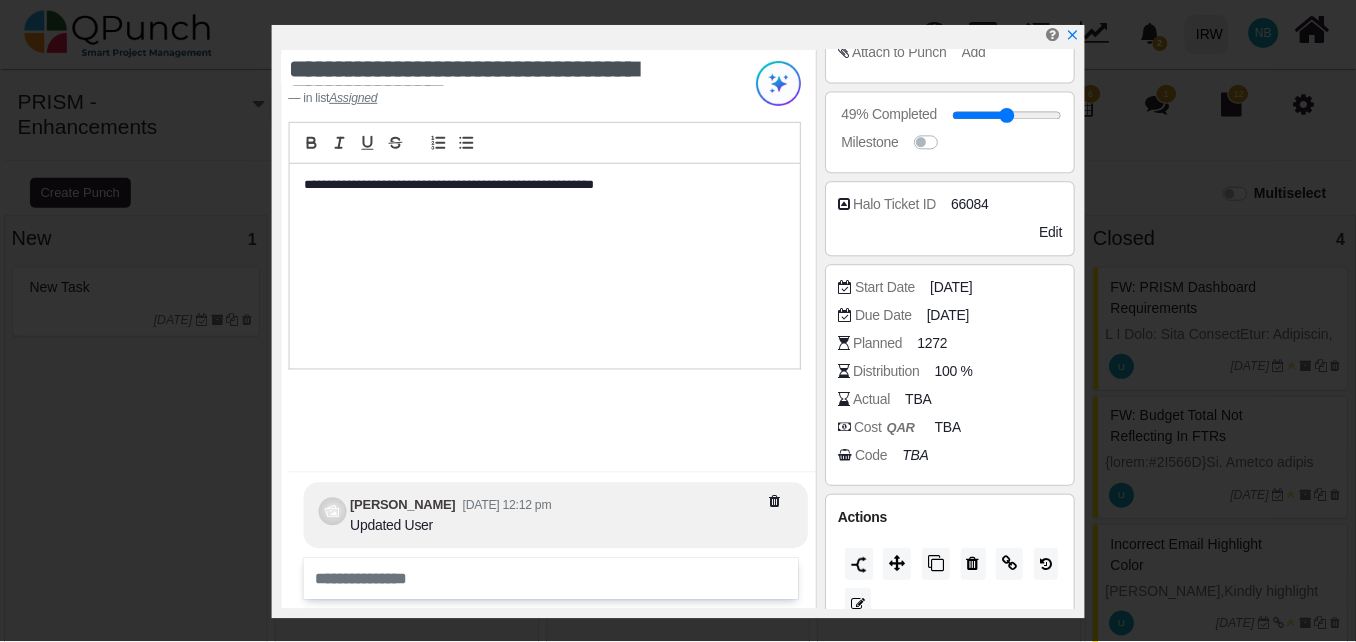 scroll, scrollTop: 382, scrollLeft: 0, axis: vertical 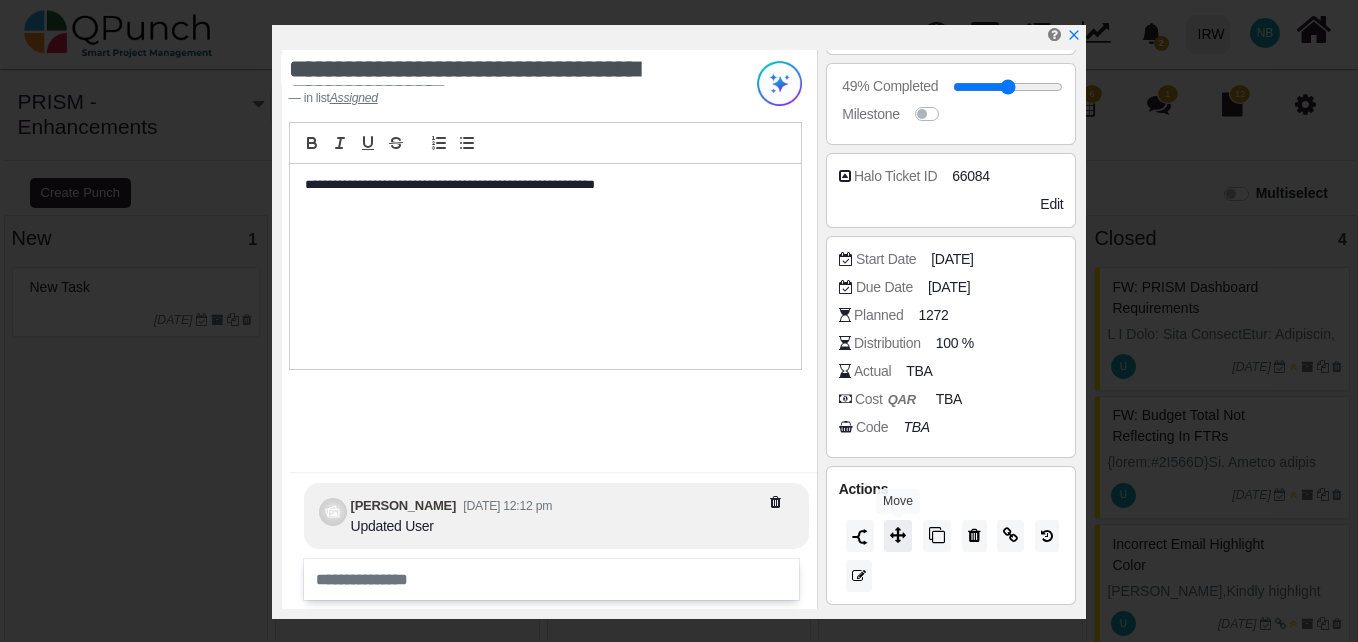 click at bounding box center (898, 535) 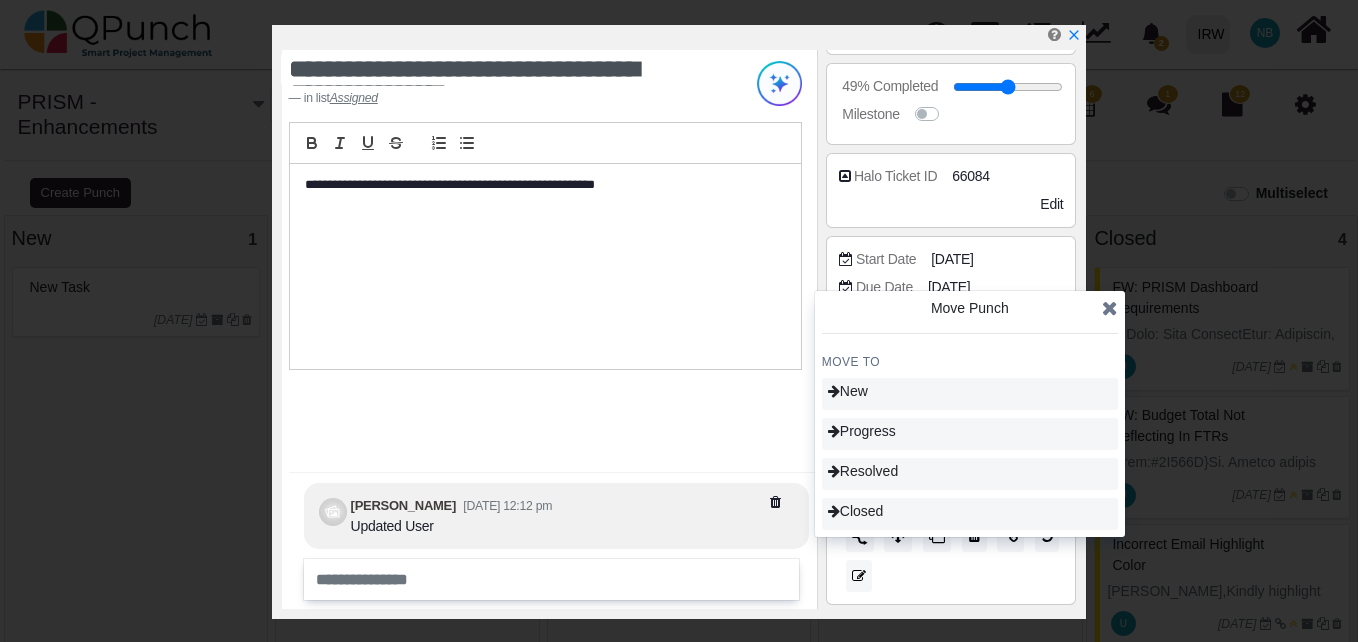 click on "**********" at bounding box center (549, 329) 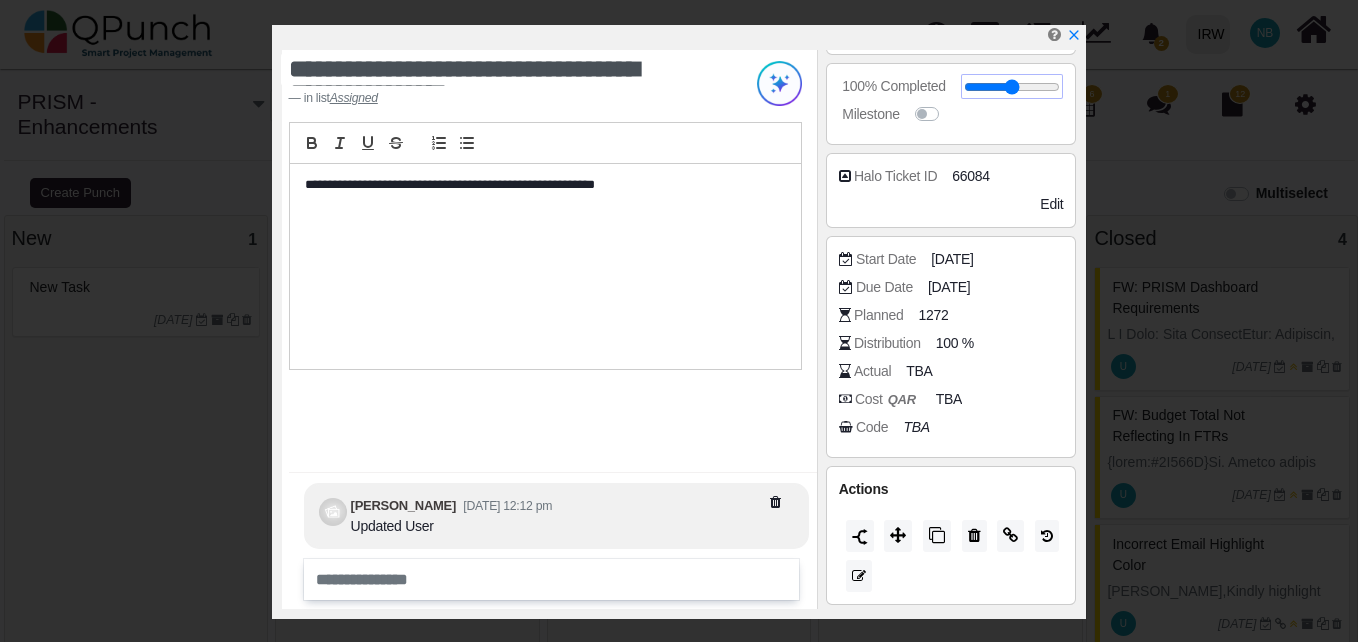 drag, startPoint x: 1013, startPoint y: 89, endPoint x: 1072, endPoint y: 87, distance: 59.03389 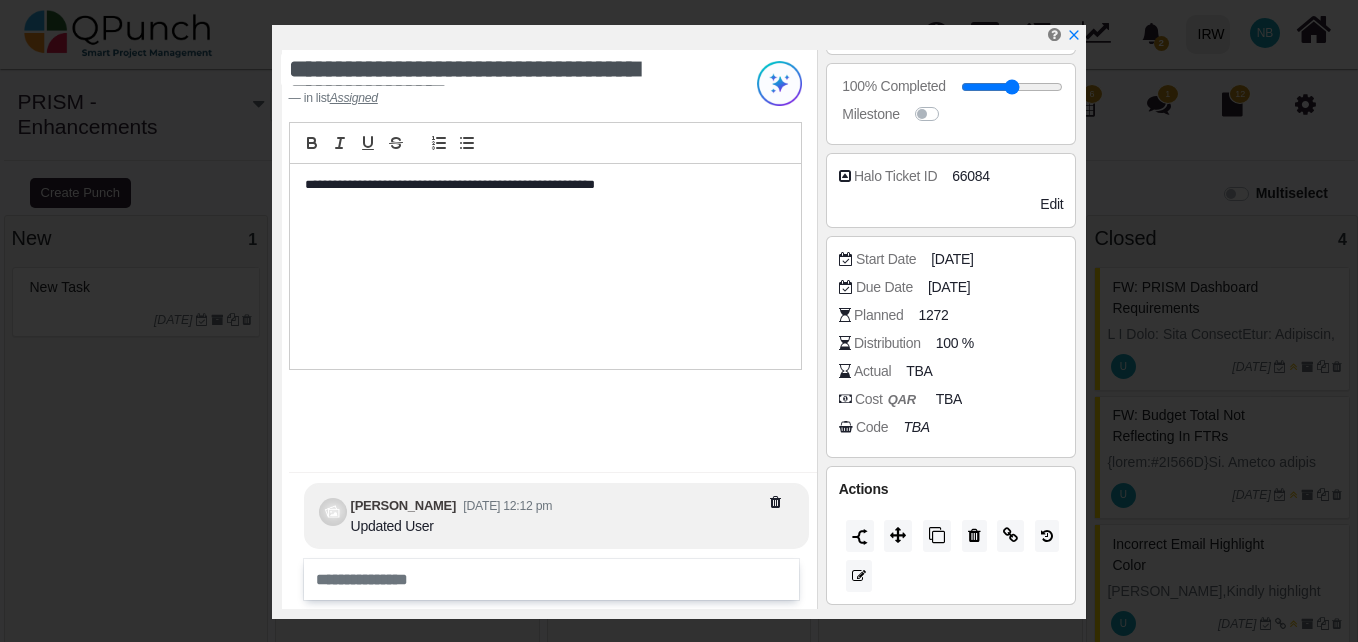 type on "**" 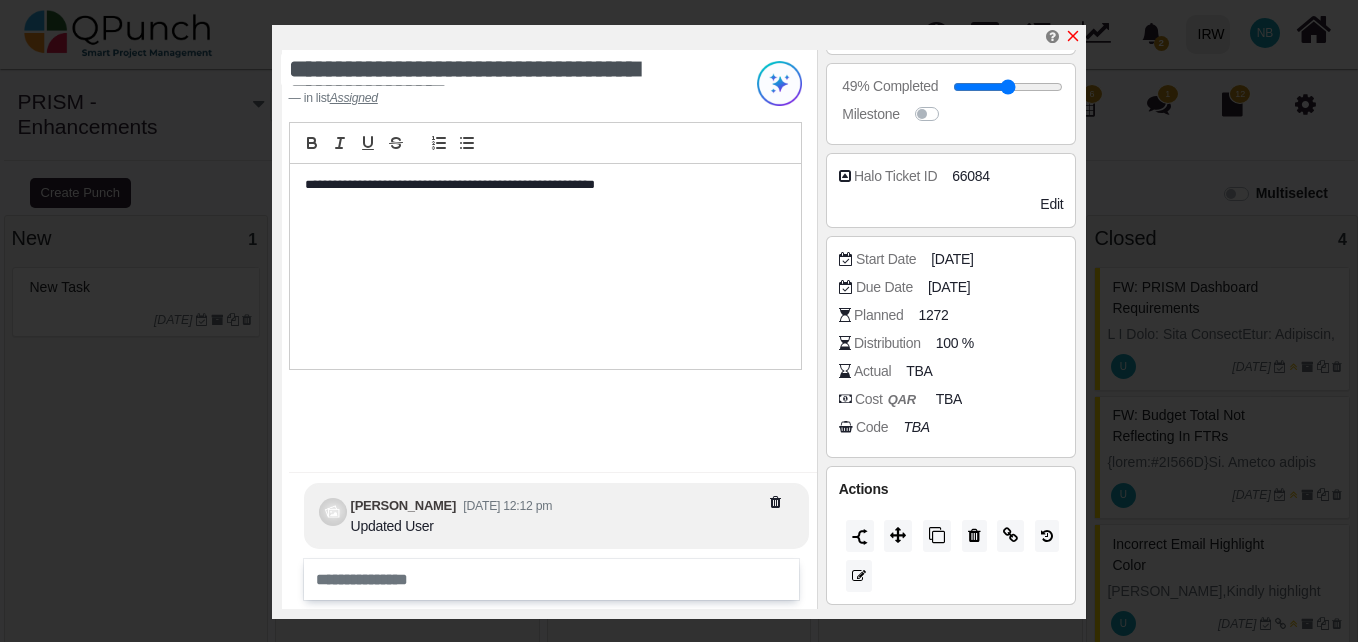 click 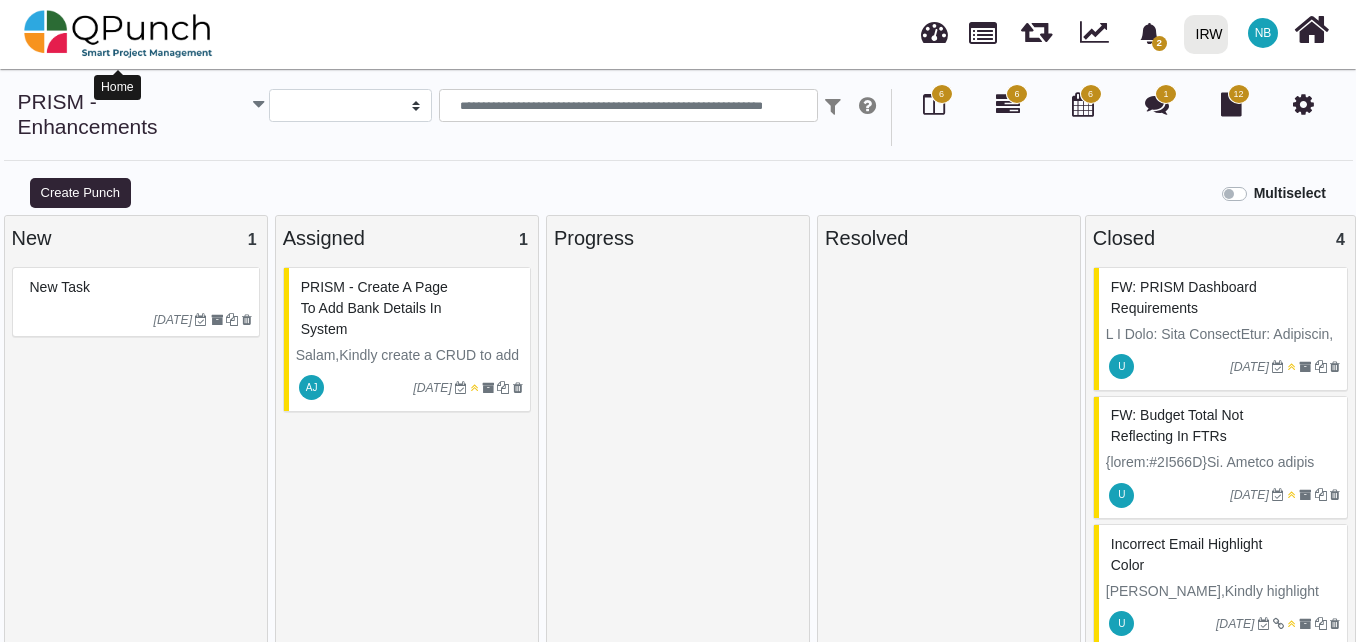 click at bounding box center [118, 34] 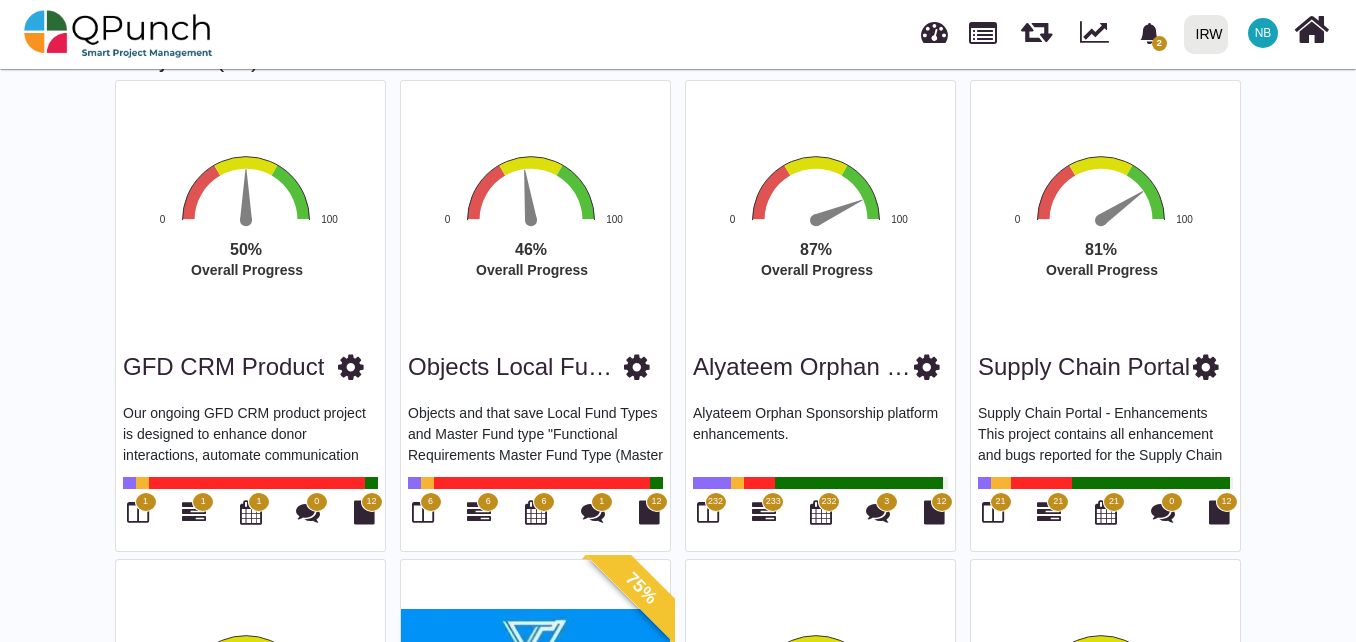 scroll, scrollTop: 0, scrollLeft: 0, axis: both 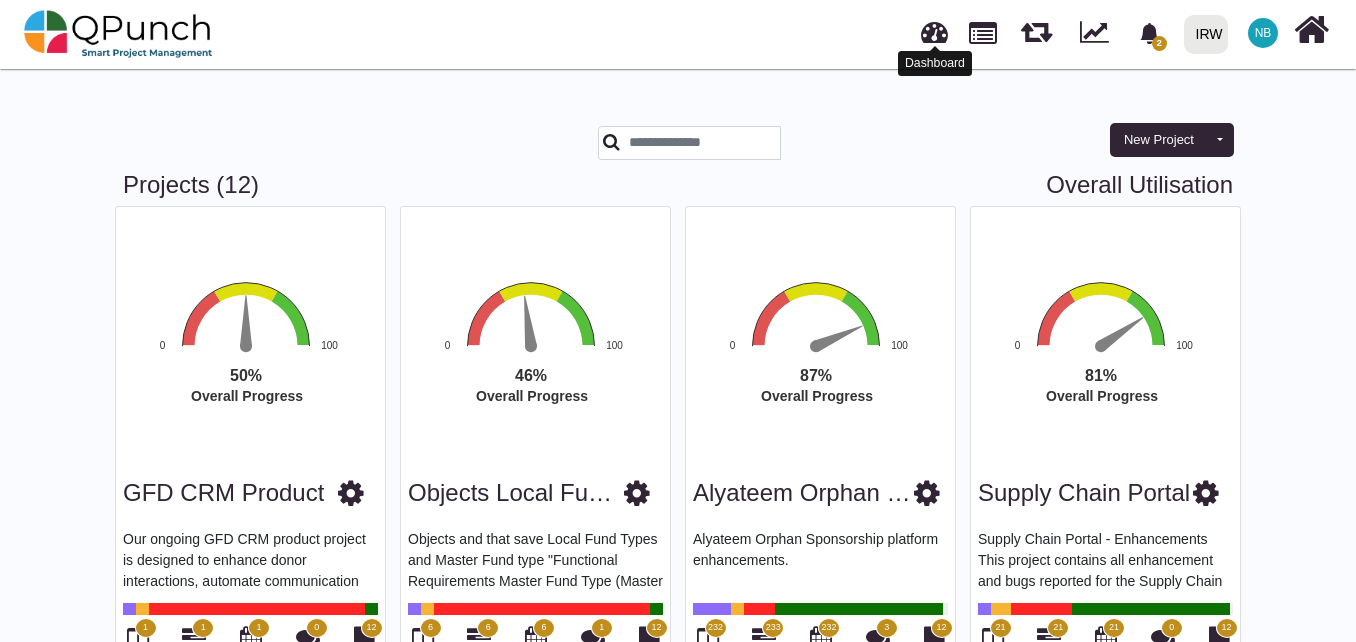 click at bounding box center [934, 29] 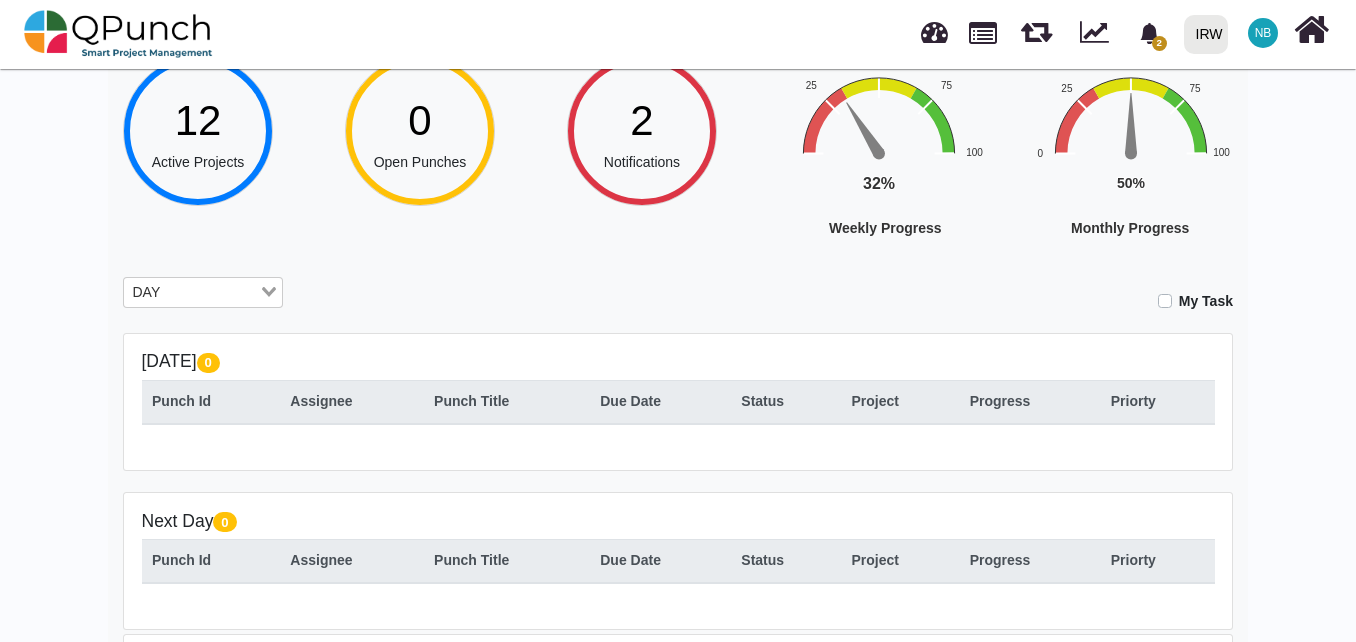 scroll, scrollTop: 200, scrollLeft: 0, axis: vertical 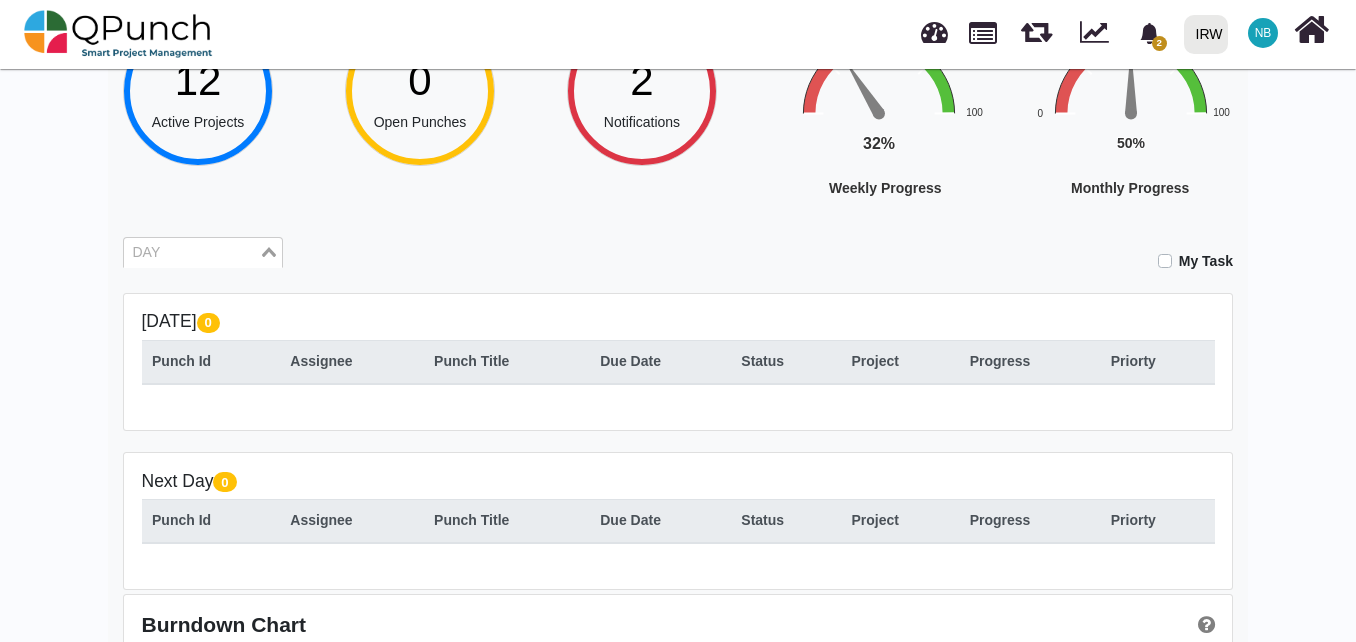 click at bounding box center [191, 253] 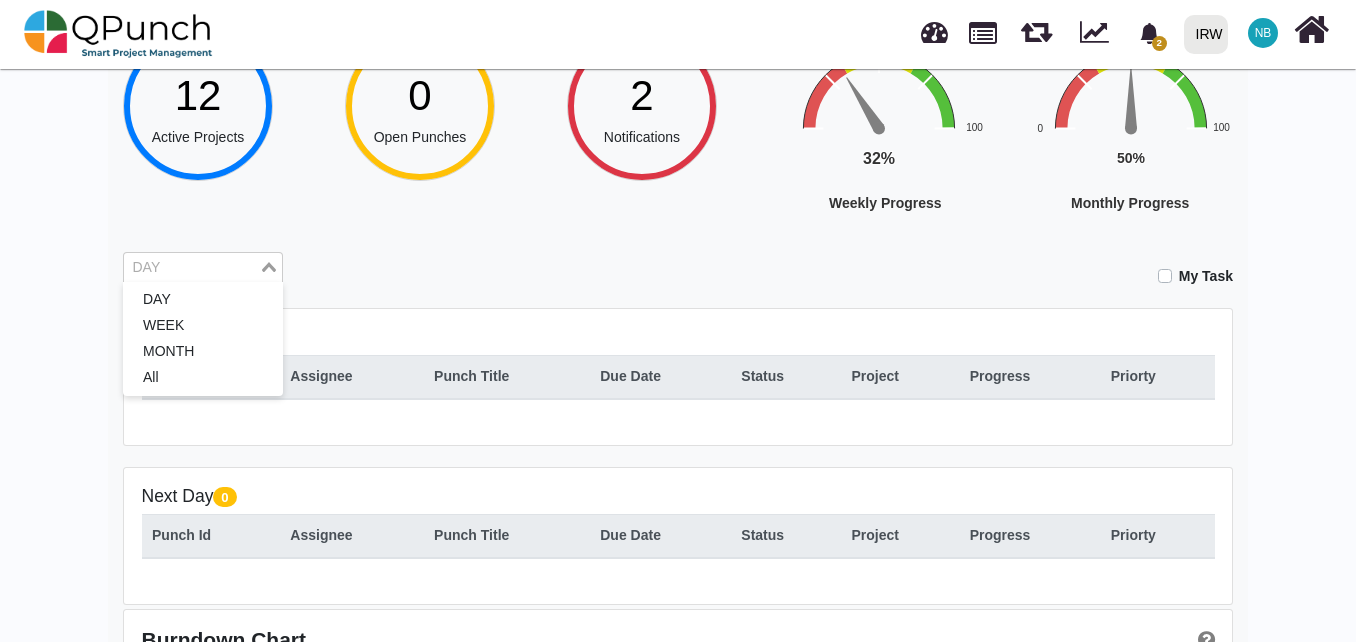 scroll, scrollTop: 200, scrollLeft: 0, axis: vertical 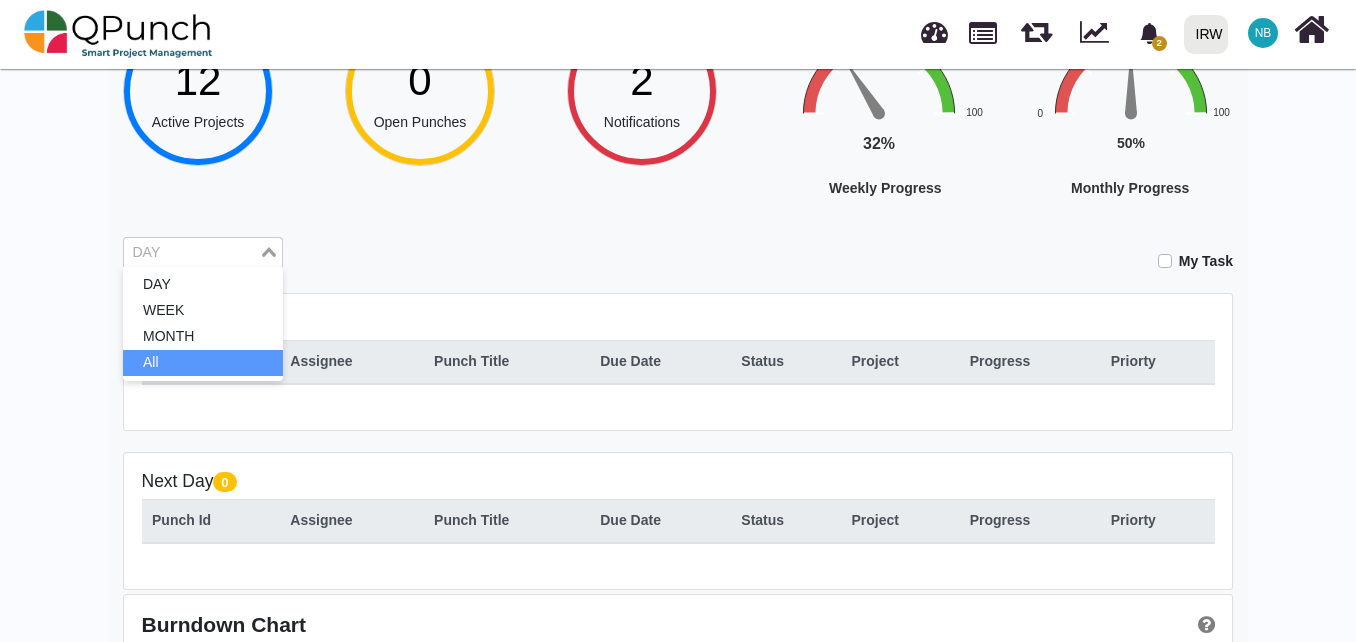 click on "All" at bounding box center [203, 363] 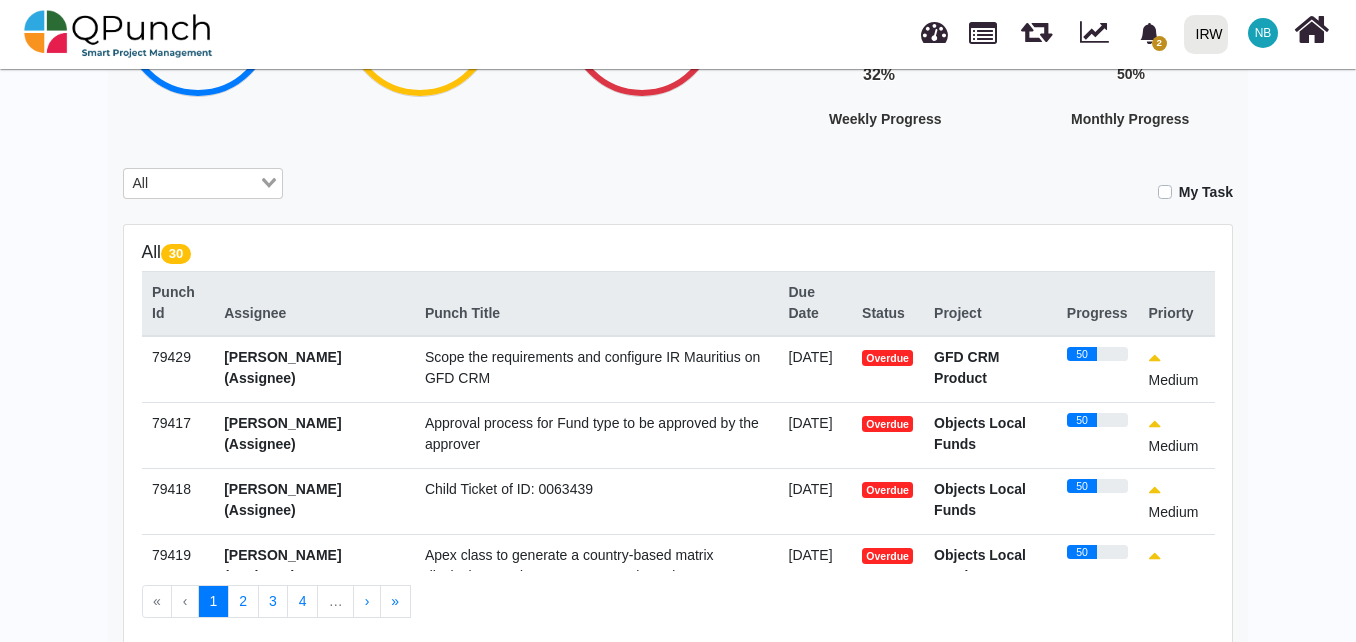 scroll, scrollTop: 400, scrollLeft: 0, axis: vertical 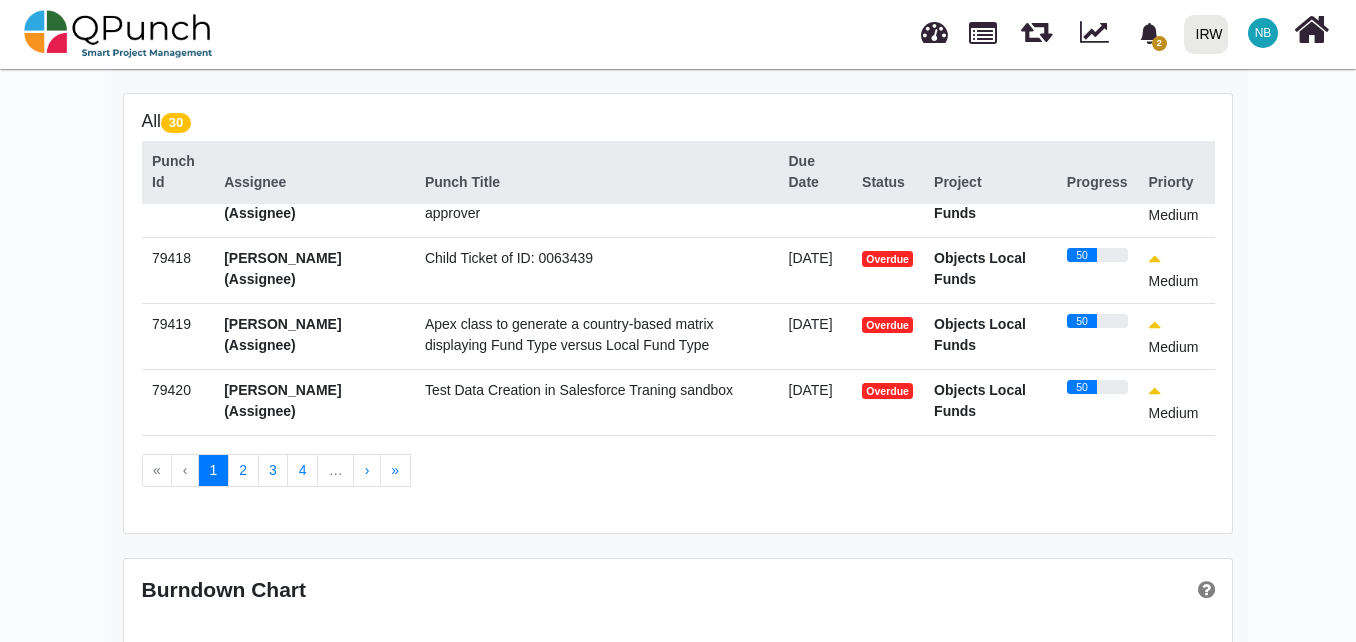 click on "Child Ticket of ID: 0063439" at bounding box center (509, 258) 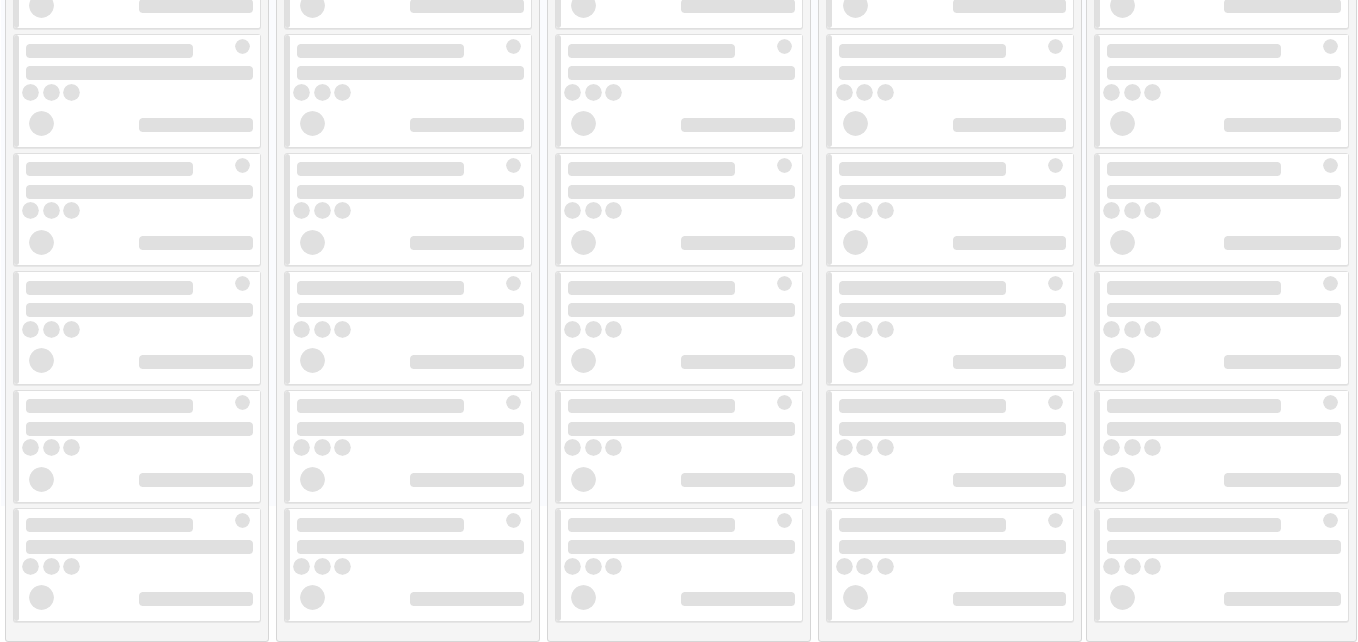 scroll, scrollTop: 0, scrollLeft: 0, axis: both 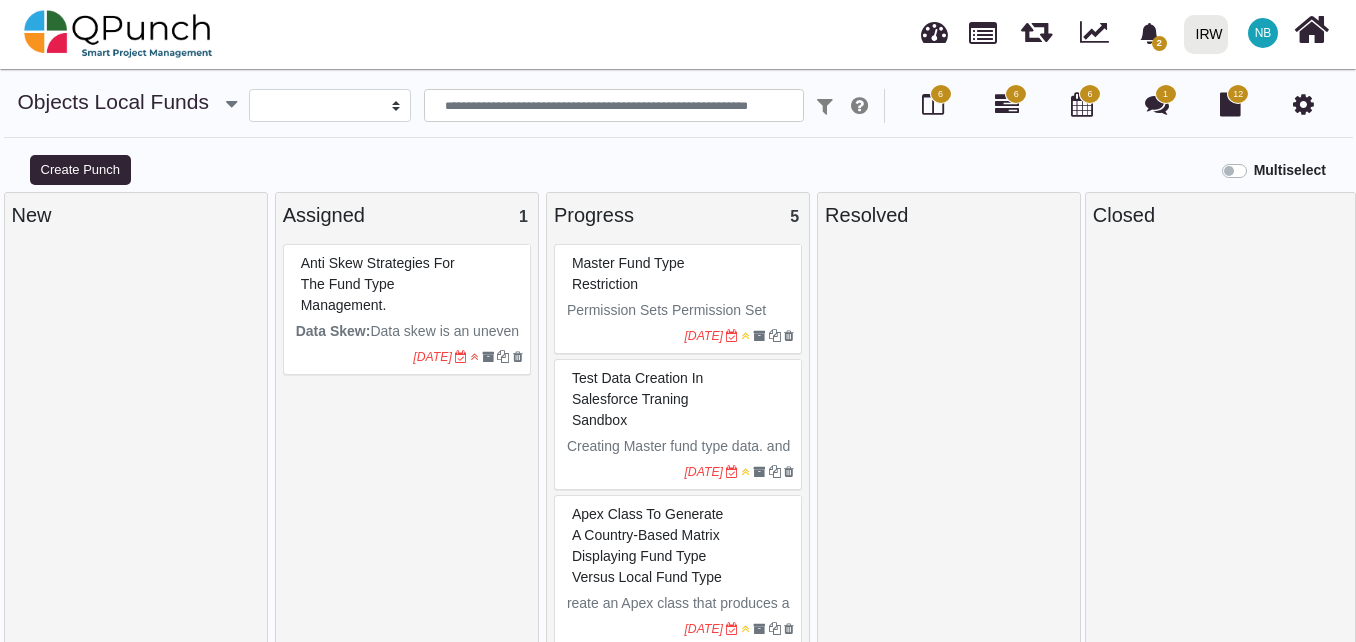 select 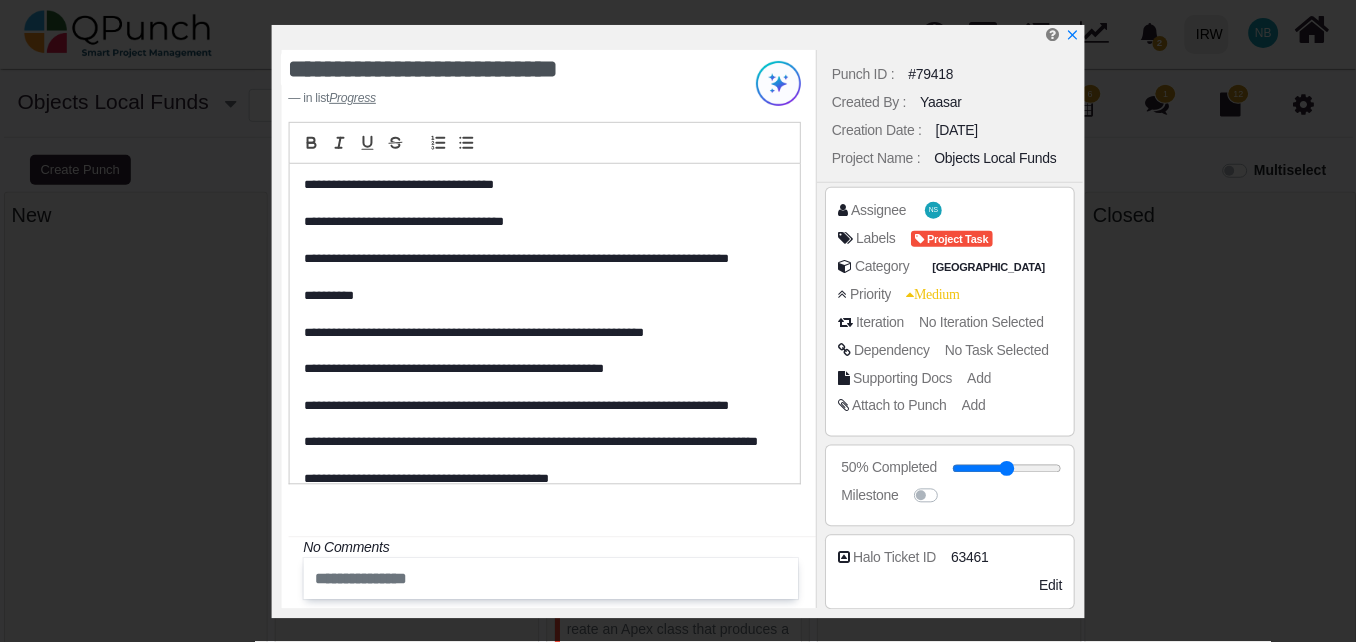 scroll, scrollTop: 92, scrollLeft: 0, axis: vertical 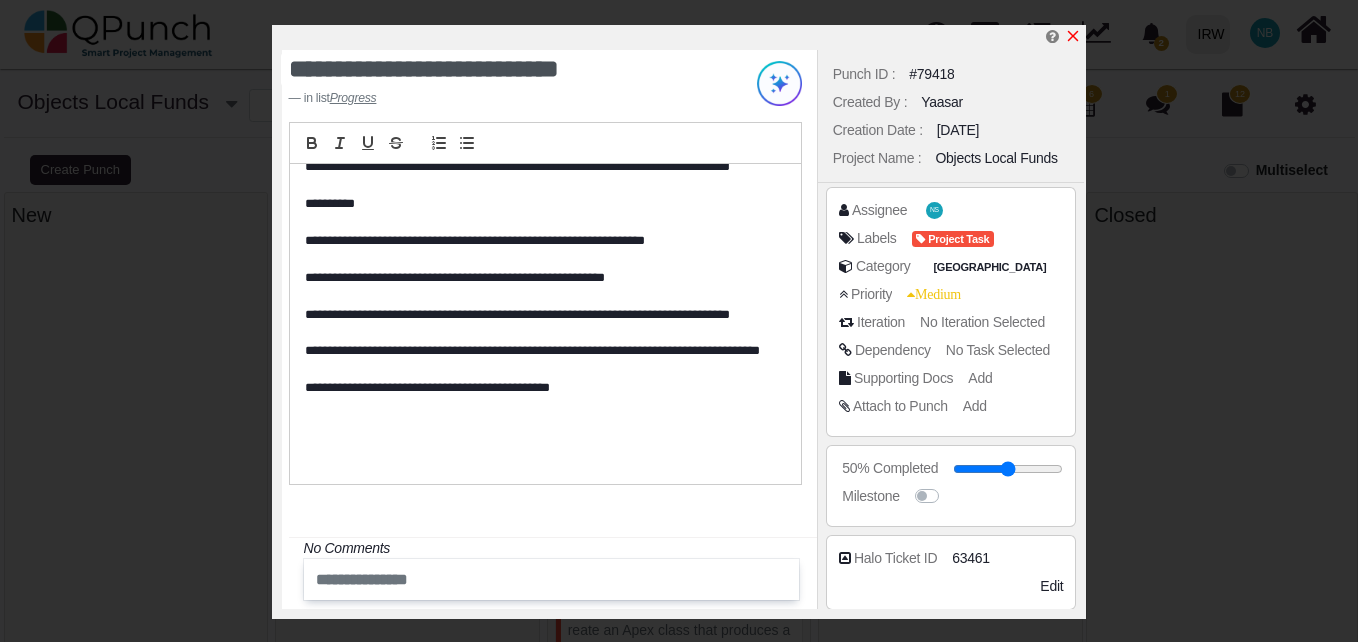 click 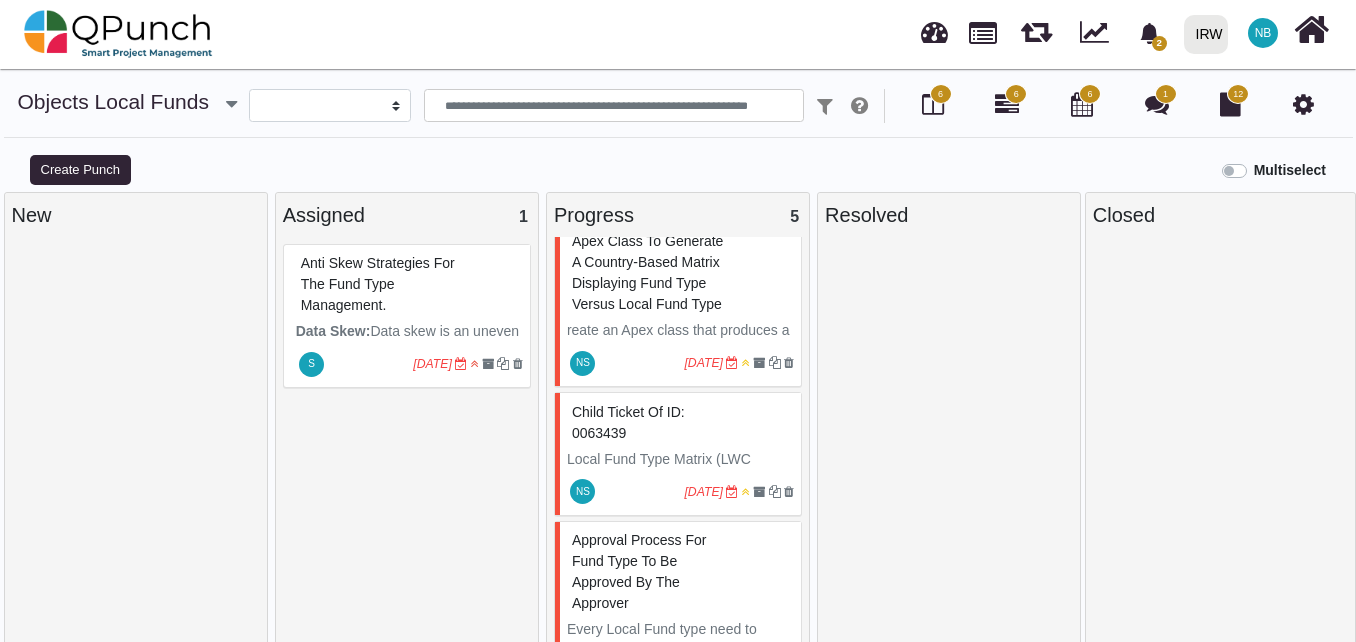 scroll, scrollTop: 356, scrollLeft: 0, axis: vertical 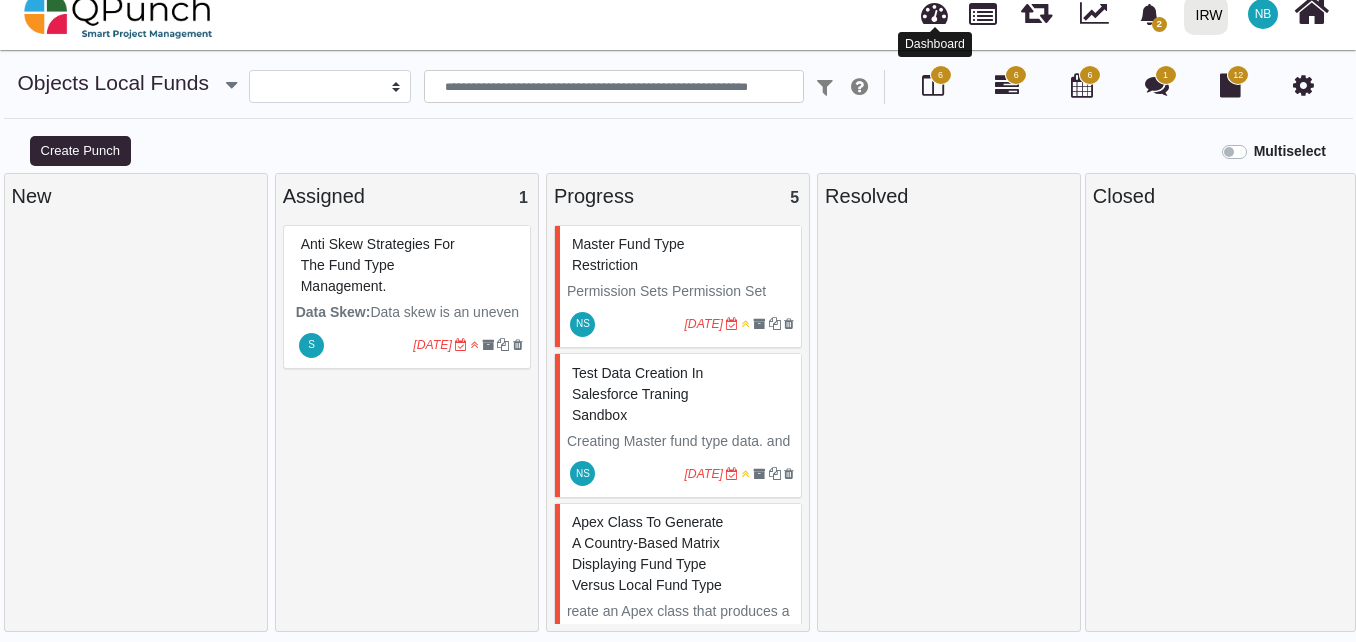 click at bounding box center [934, 10] 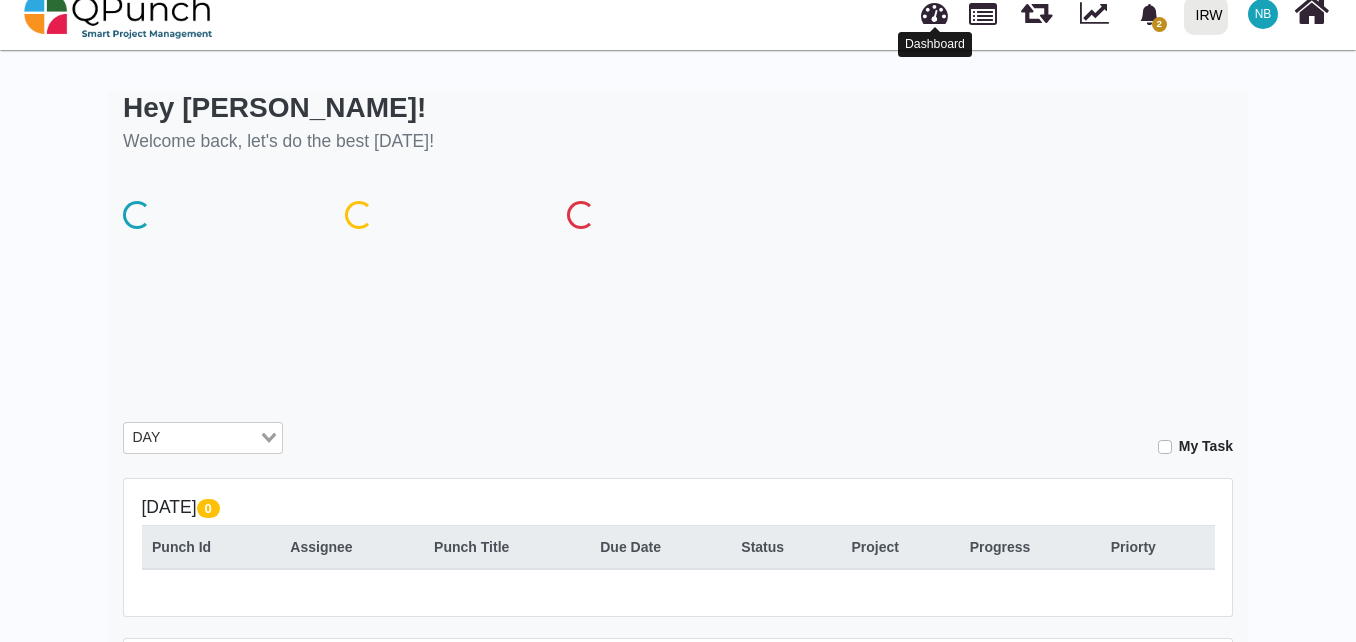 scroll, scrollTop: 0, scrollLeft: 0, axis: both 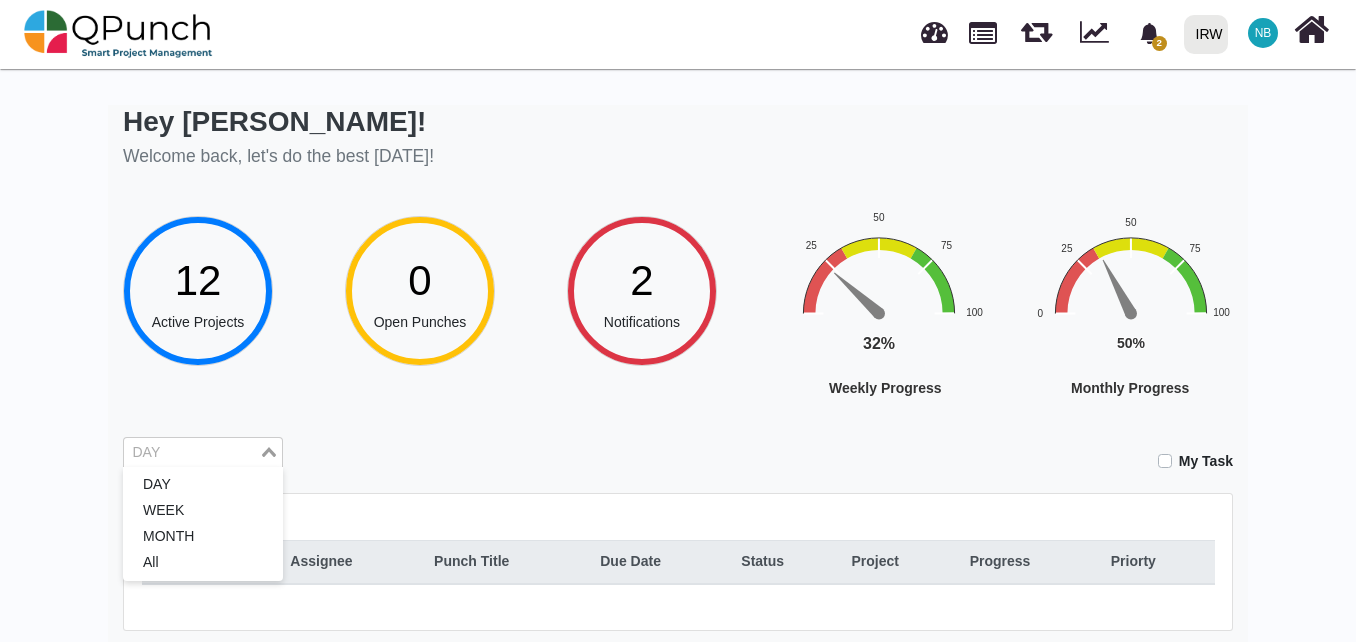 click at bounding box center [191, 453] 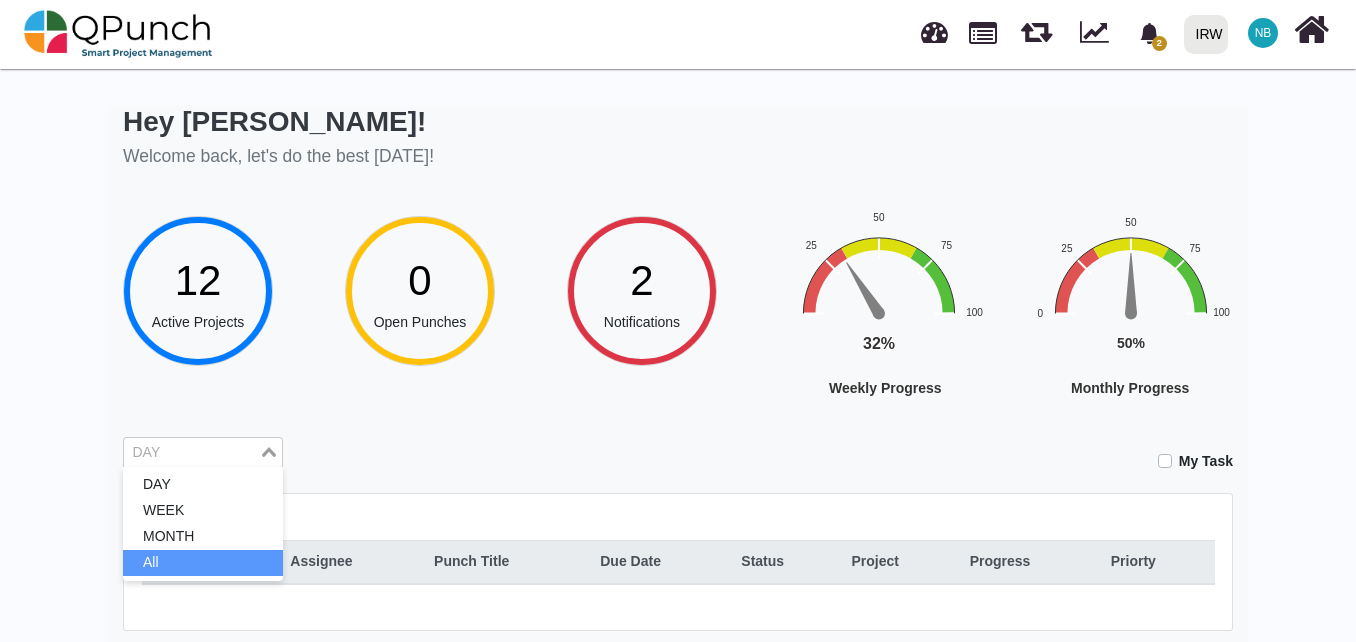 click on "All" at bounding box center (203, 563) 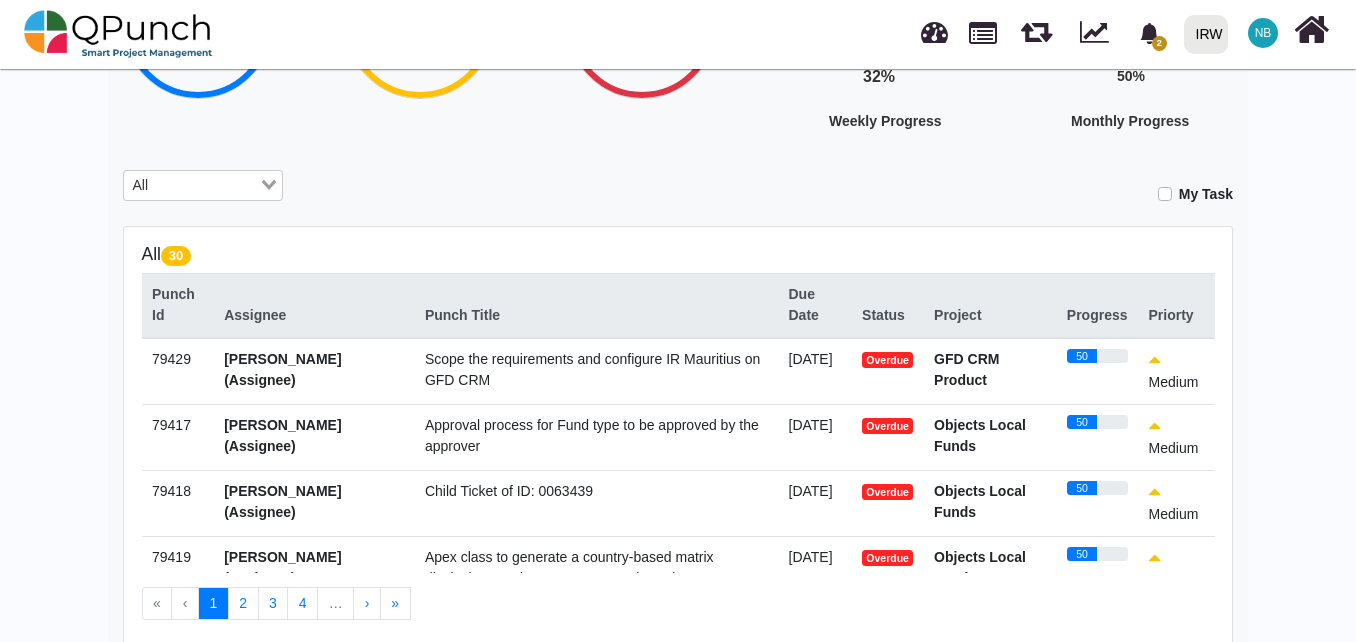 scroll, scrollTop: 300, scrollLeft: 0, axis: vertical 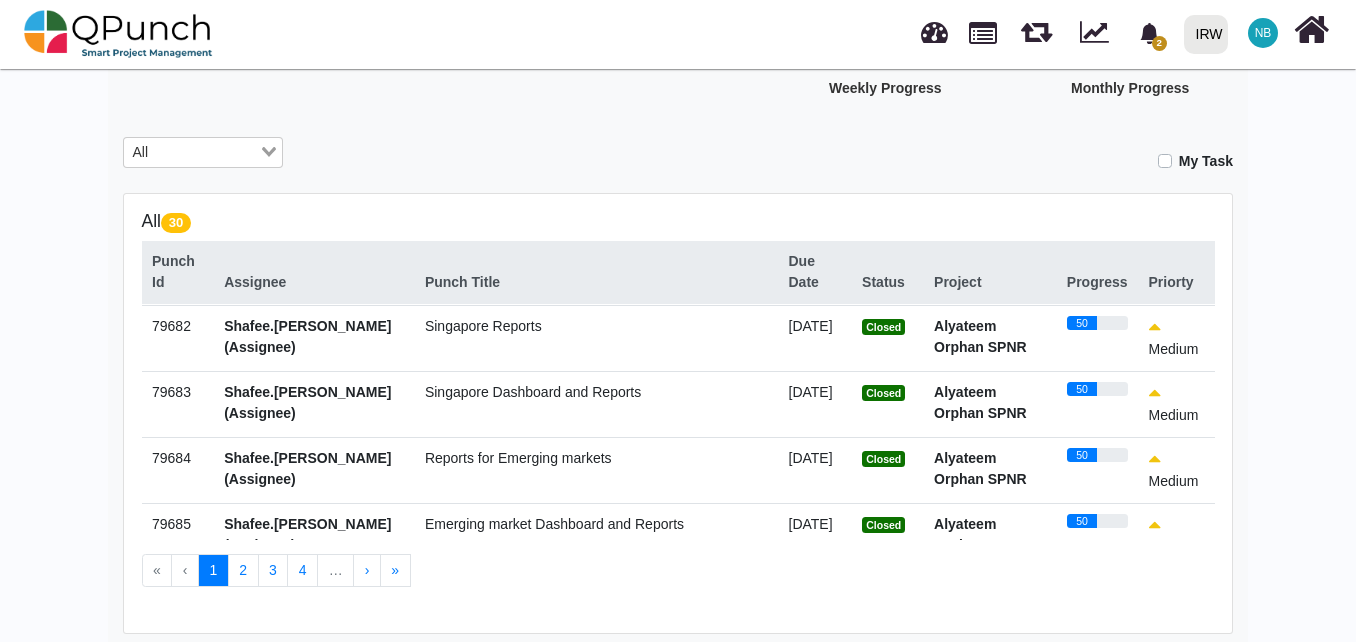 click on "My Task" at bounding box center (1206, 161) 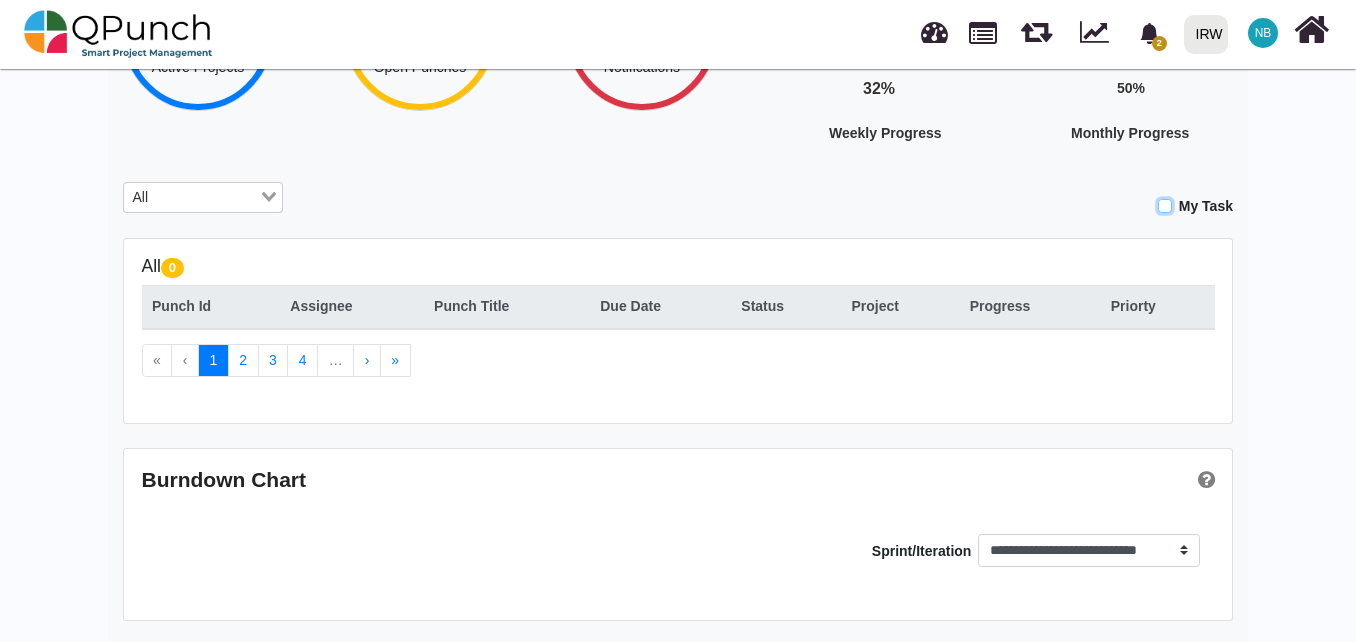 scroll, scrollTop: 256, scrollLeft: 0, axis: vertical 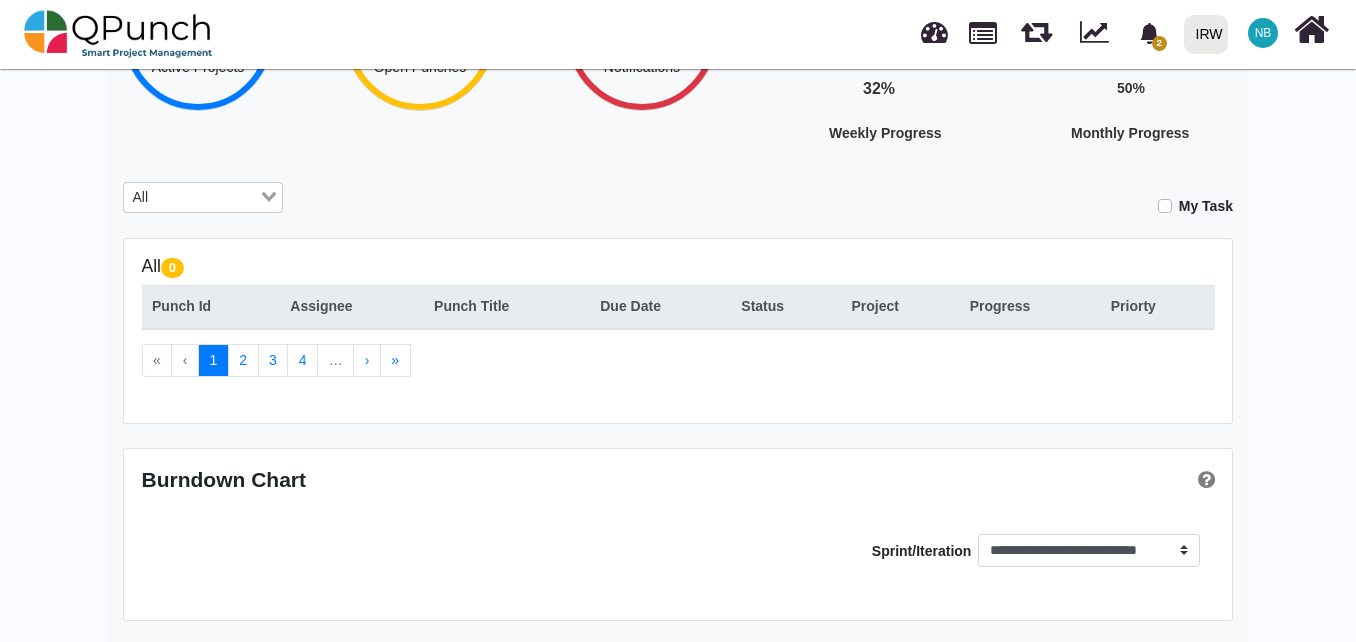 click at bounding box center (206, 198) 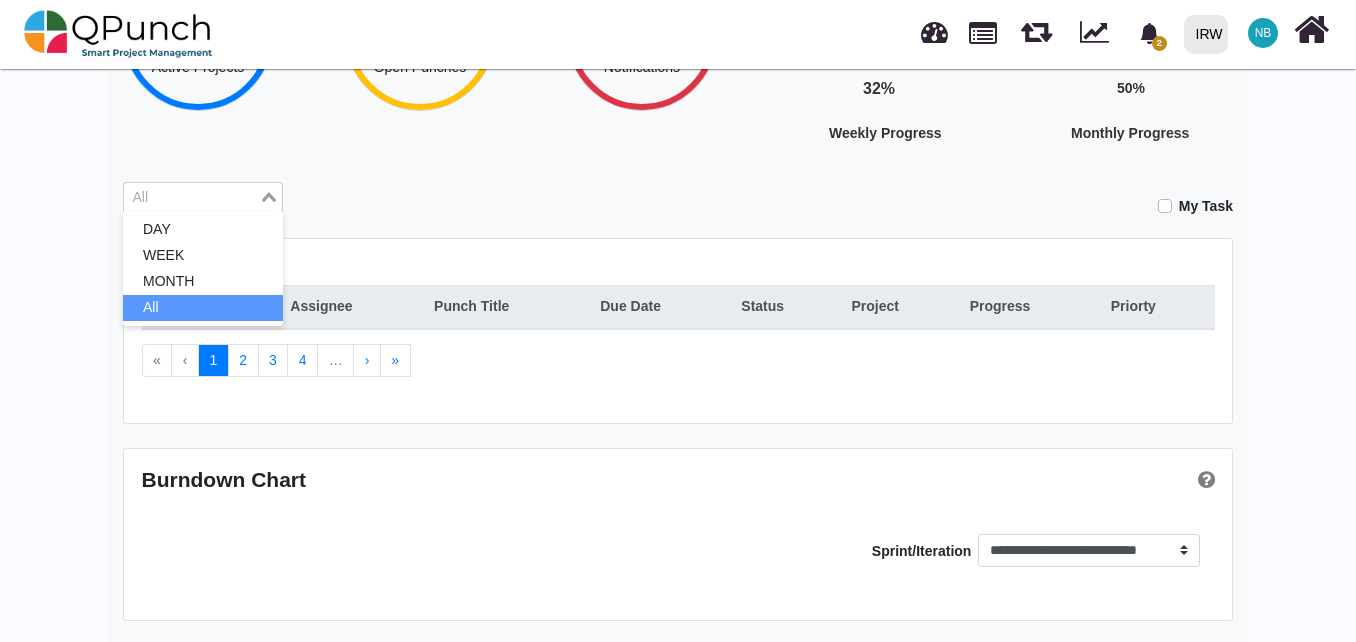 click on "All" at bounding box center [203, 308] 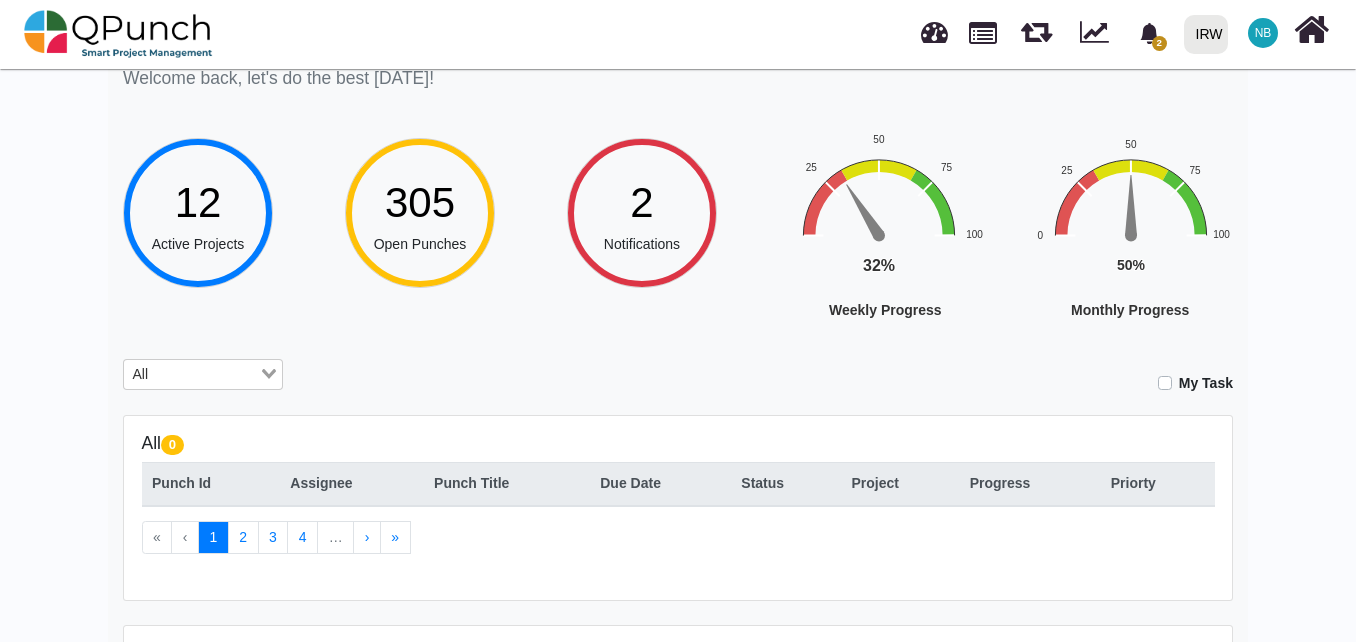 scroll, scrollTop: 56, scrollLeft: 0, axis: vertical 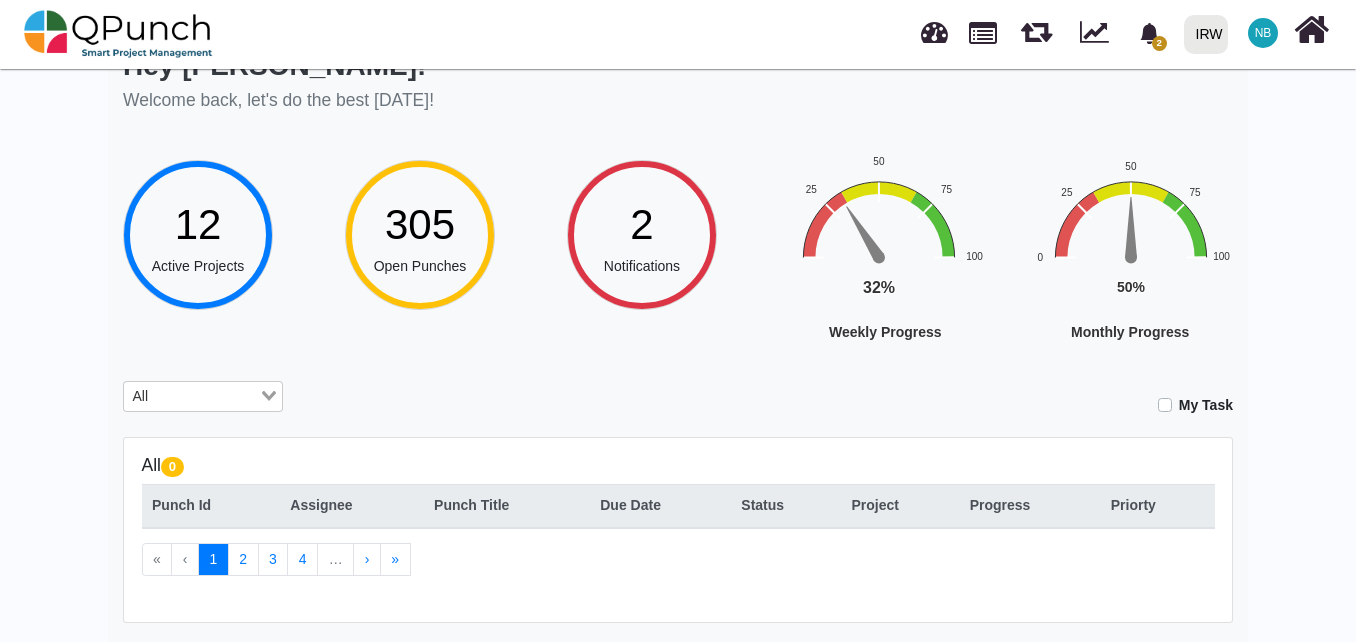 click on "My Task" at bounding box center [1206, 405] 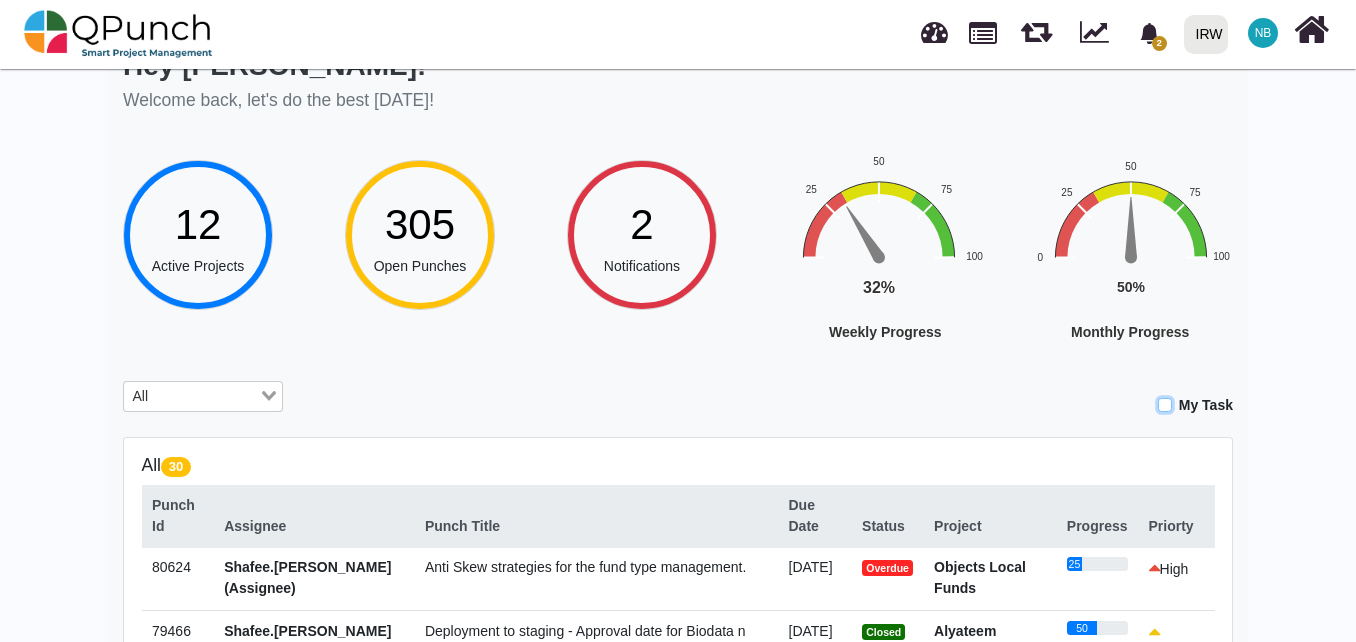 scroll, scrollTop: 400, scrollLeft: 0, axis: vertical 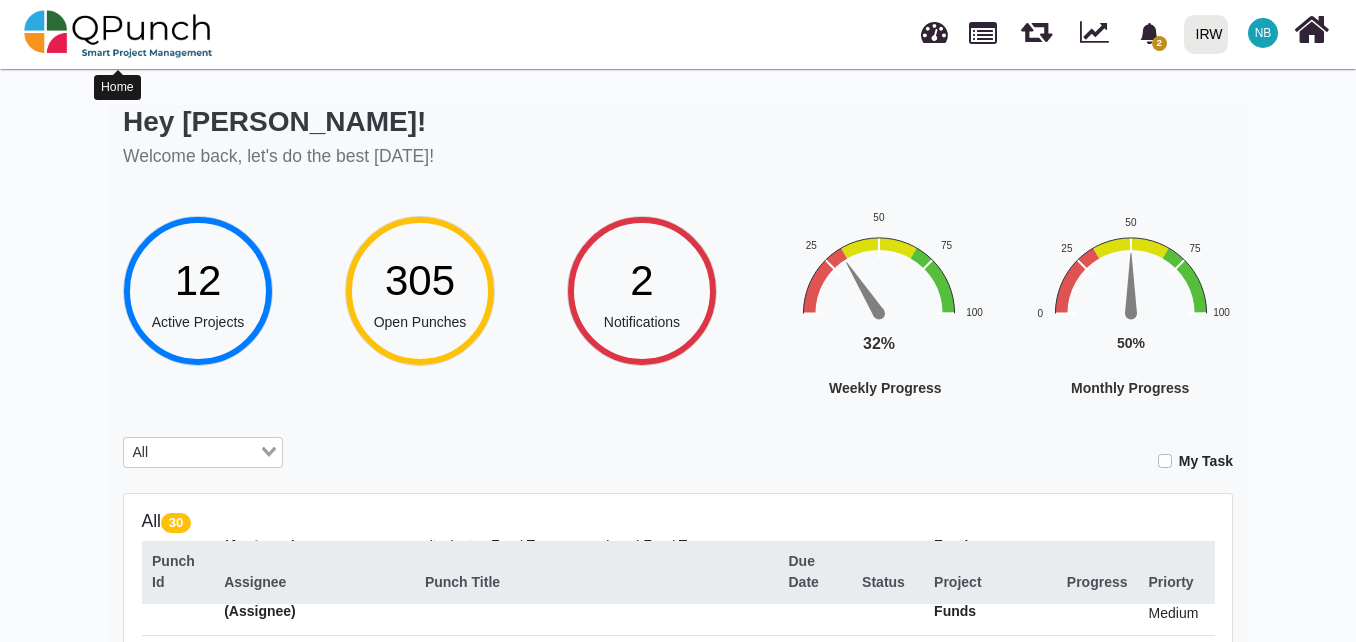 click at bounding box center (118, 34) 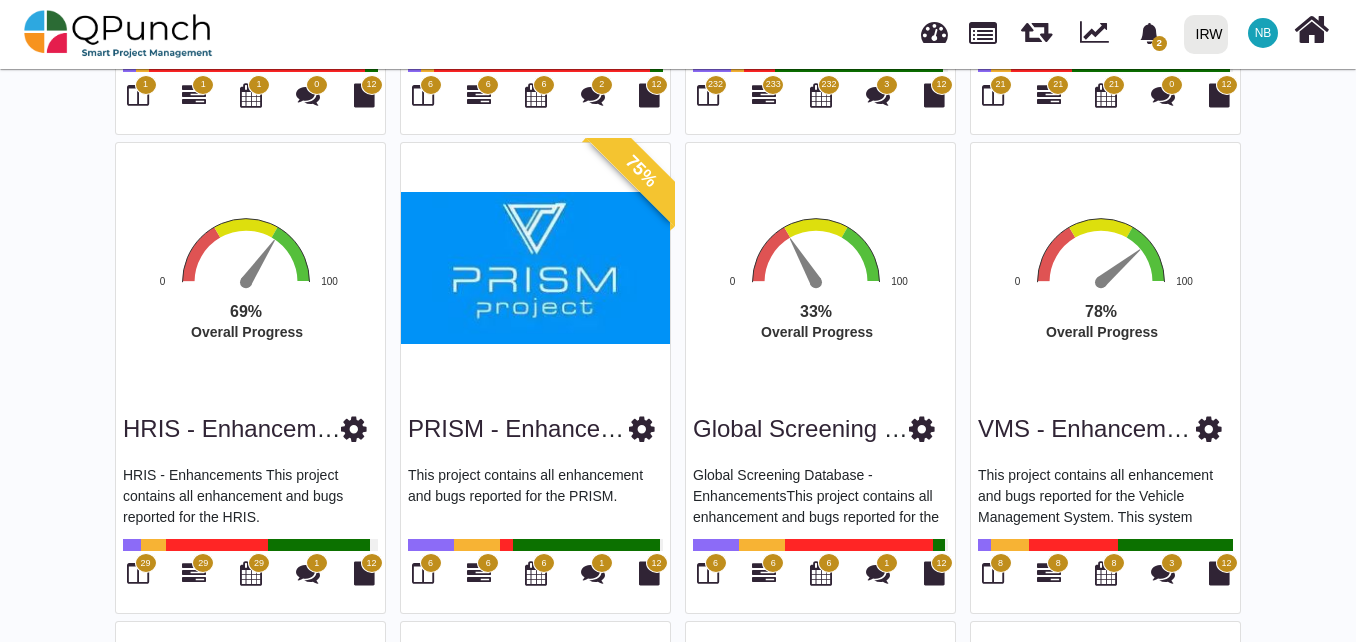 scroll, scrollTop: 600, scrollLeft: 0, axis: vertical 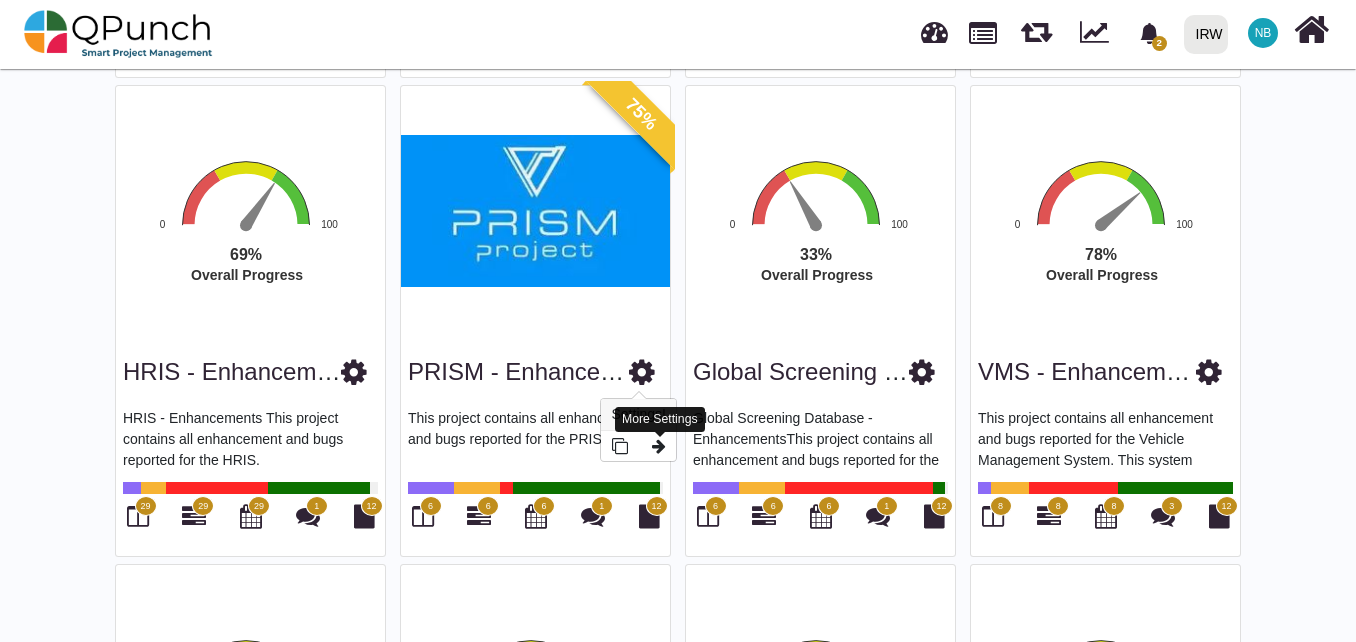 click at bounding box center (659, 446) 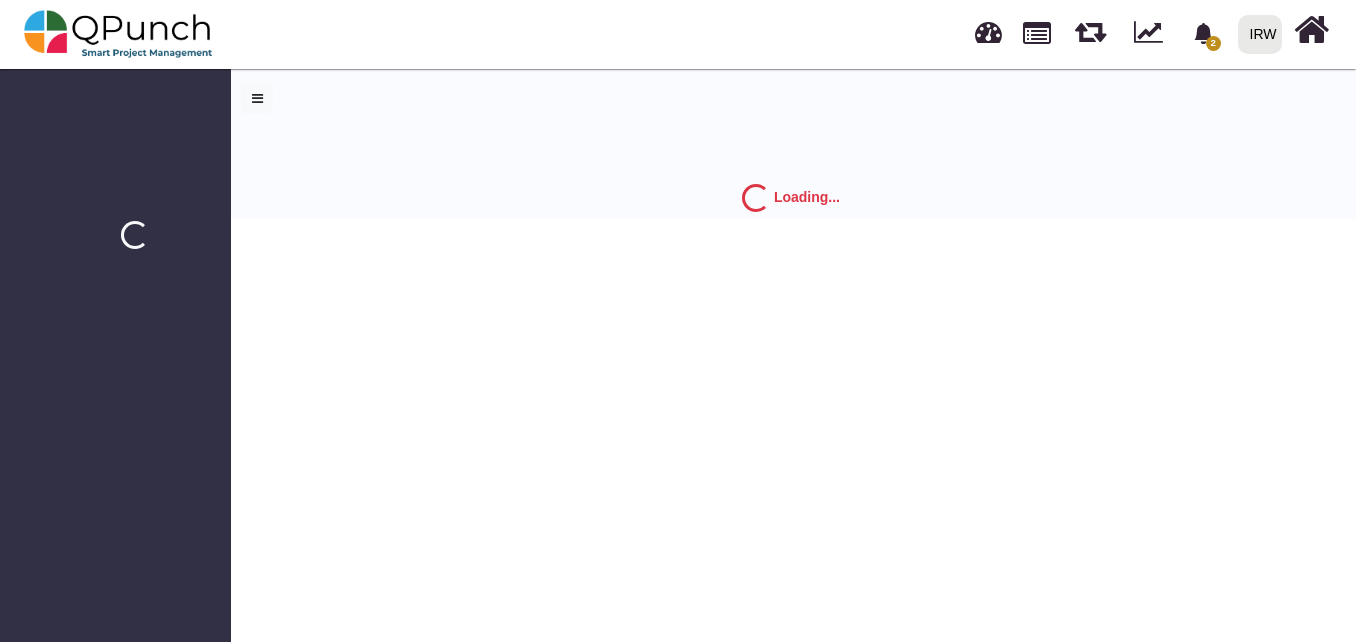 scroll, scrollTop: 0, scrollLeft: 0, axis: both 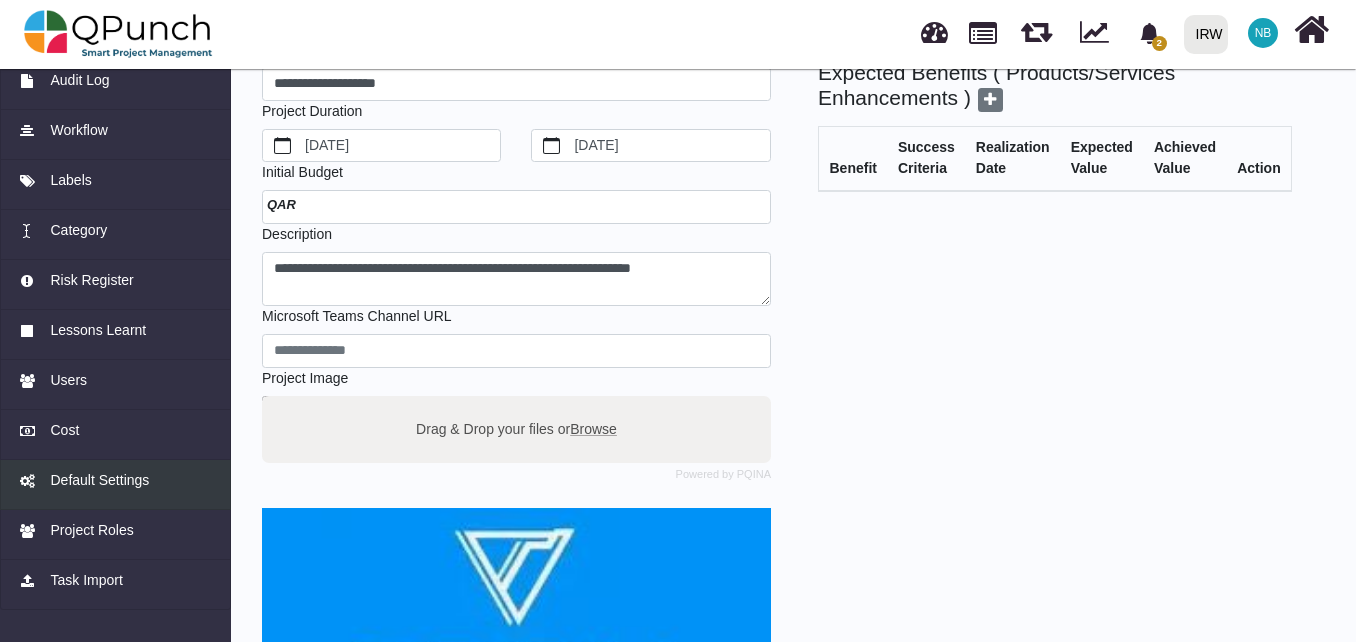 click on "Default Settings" at bounding box center [99, 480] 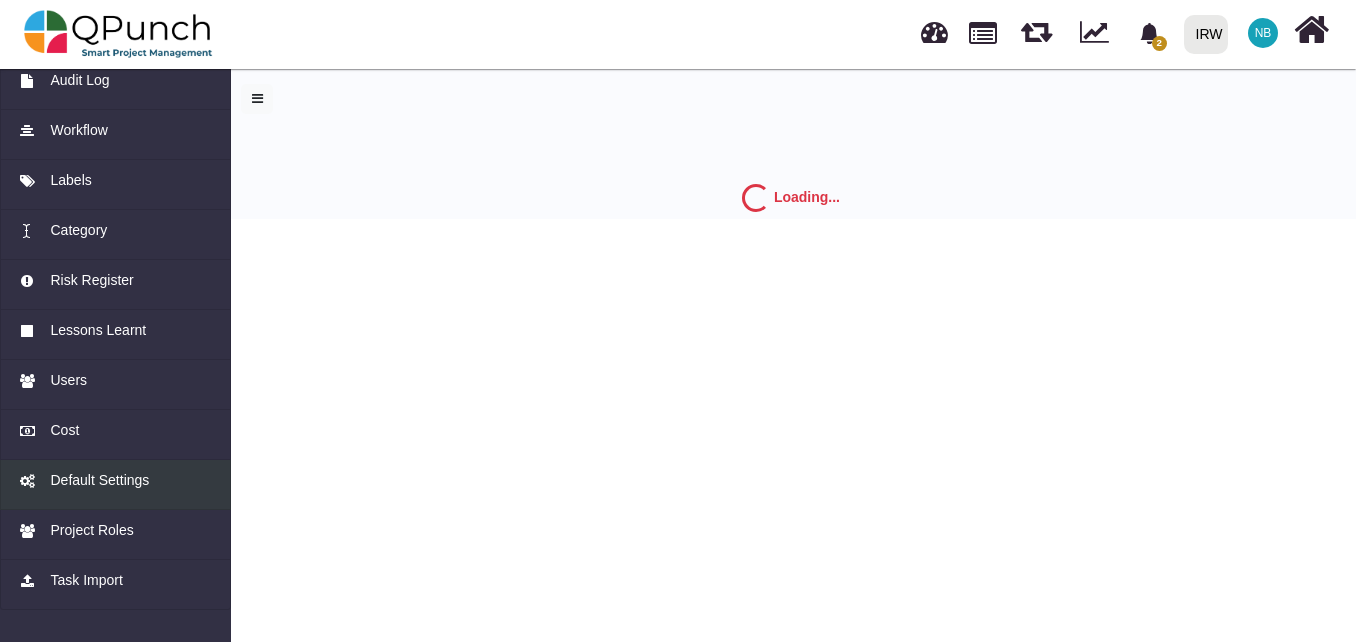 scroll, scrollTop: 0, scrollLeft: 0, axis: both 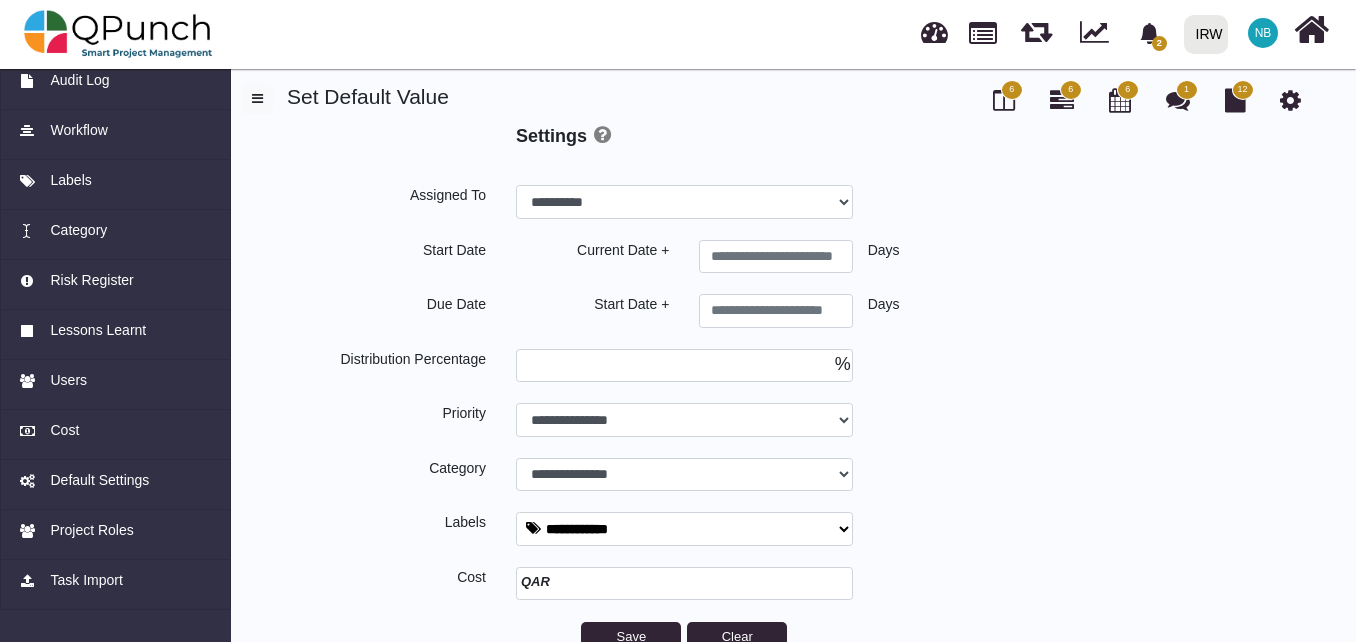 select 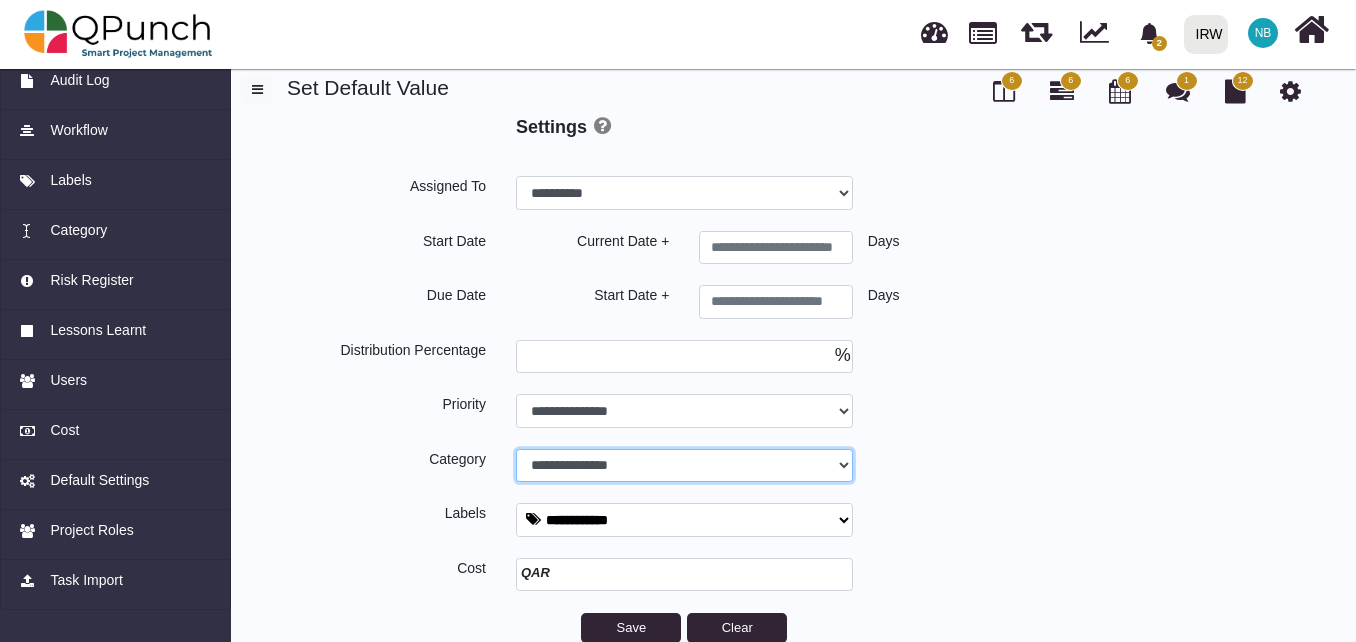click on "**********" at bounding box center [684, 193] 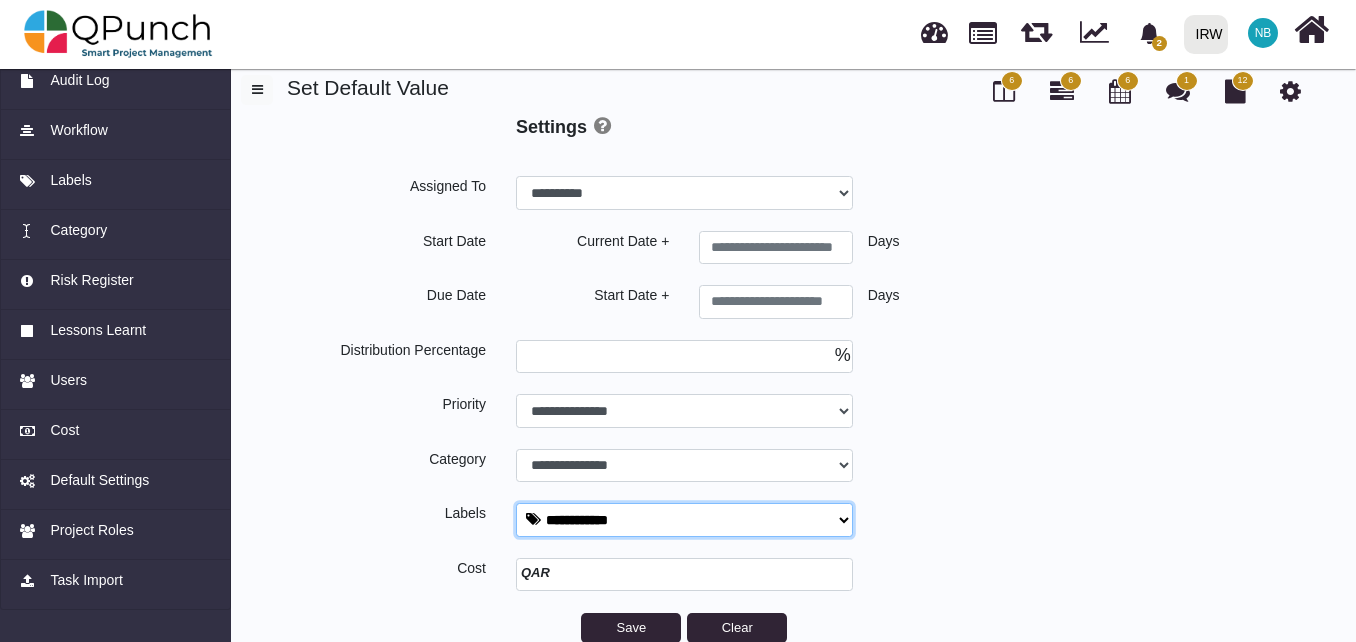 click on "**********" at bounding box center [684, 520] 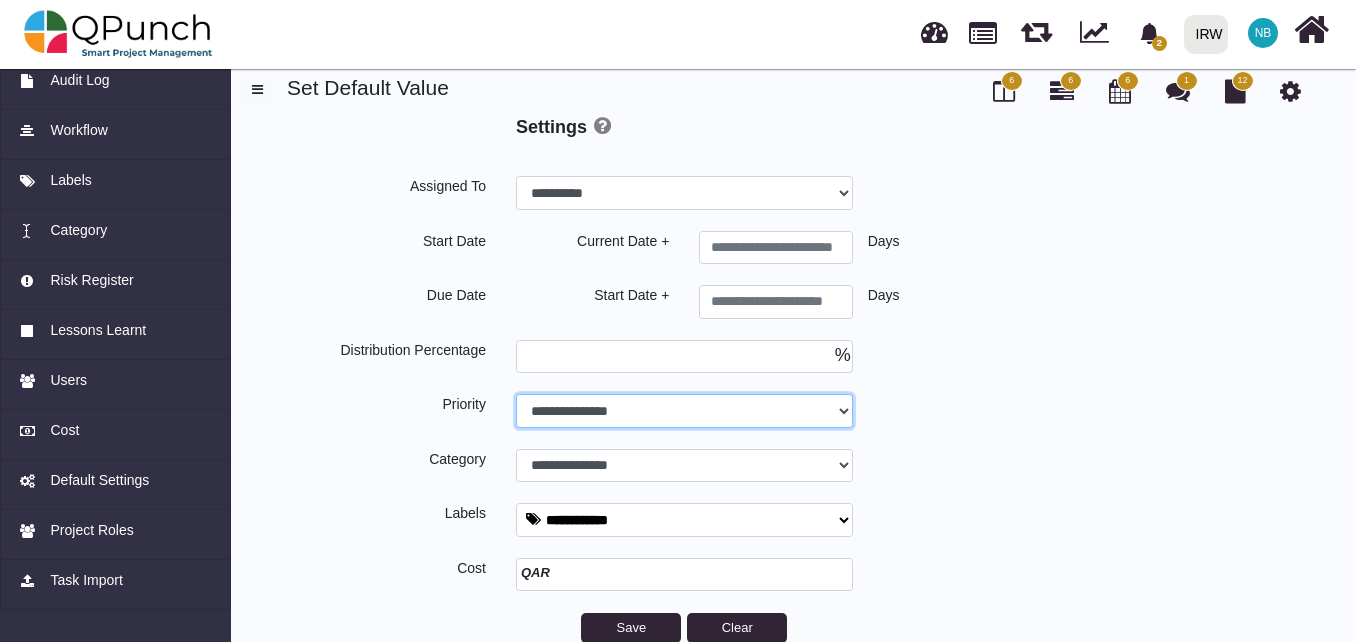 click on "**********" at bounding box center [684, 193] 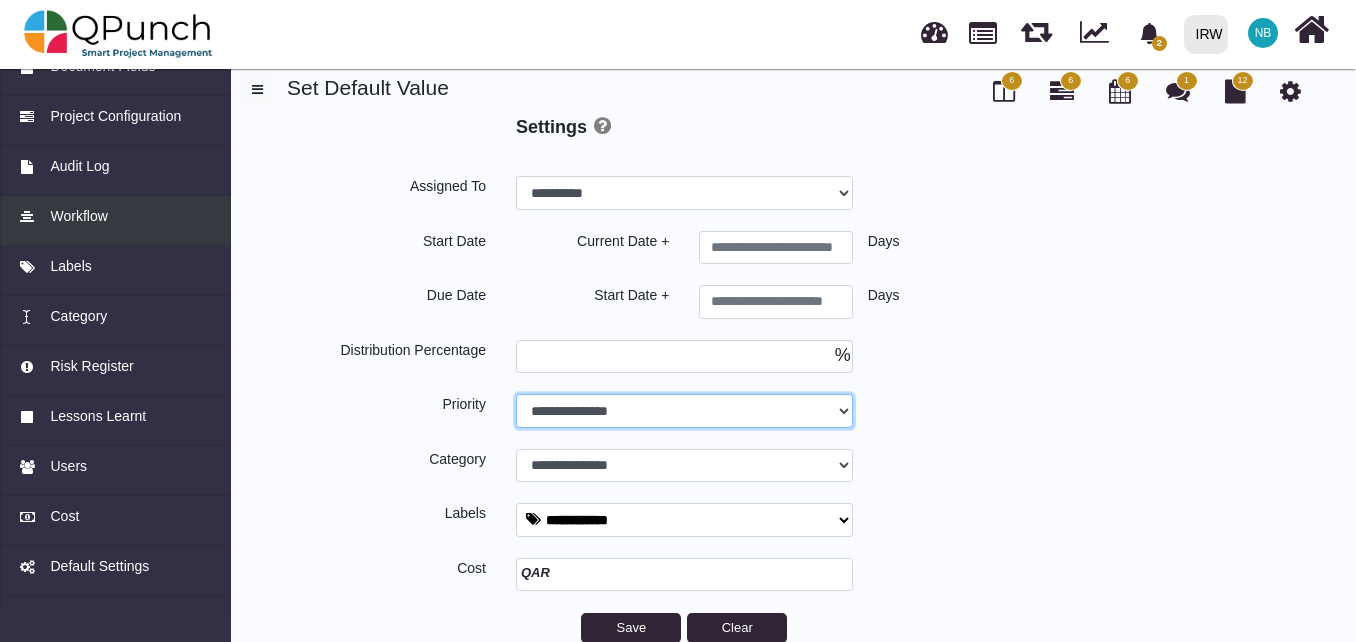 scroll, scrollTop: 0, scrollLeft: 0, axis: both 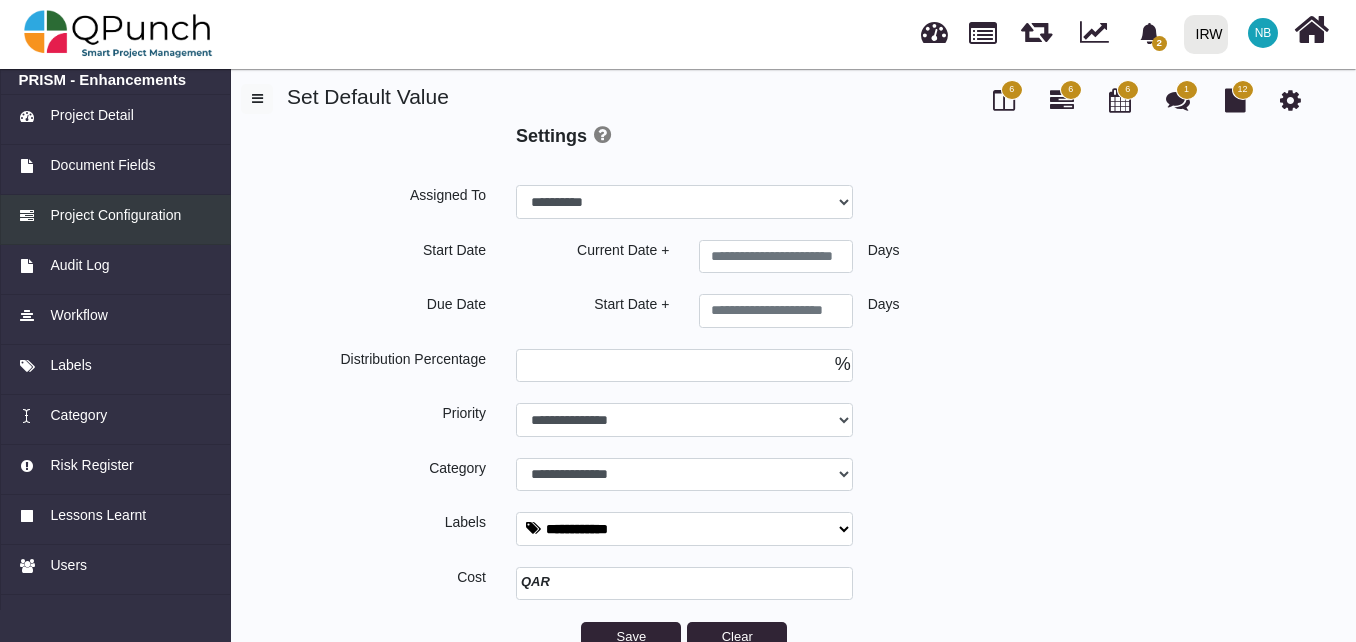 click on "Project Configuration" at bounding box center [115, 215] 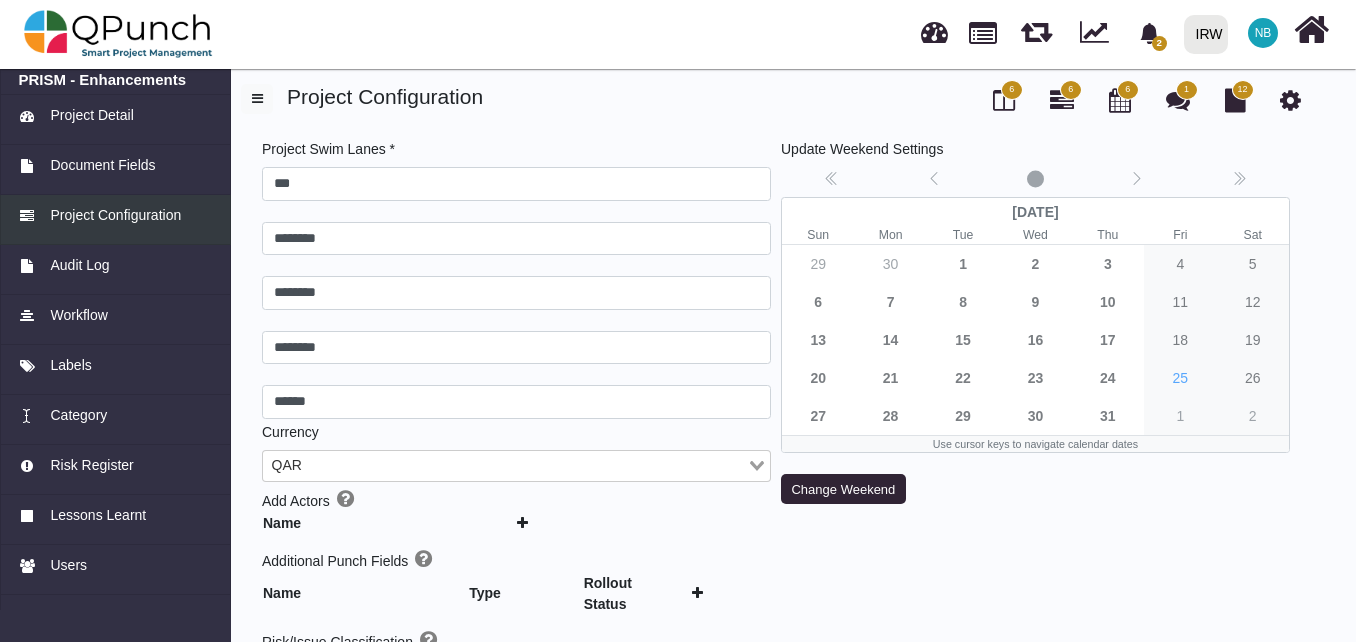 click on "Project Configuration" at bounding box center [115, 215] 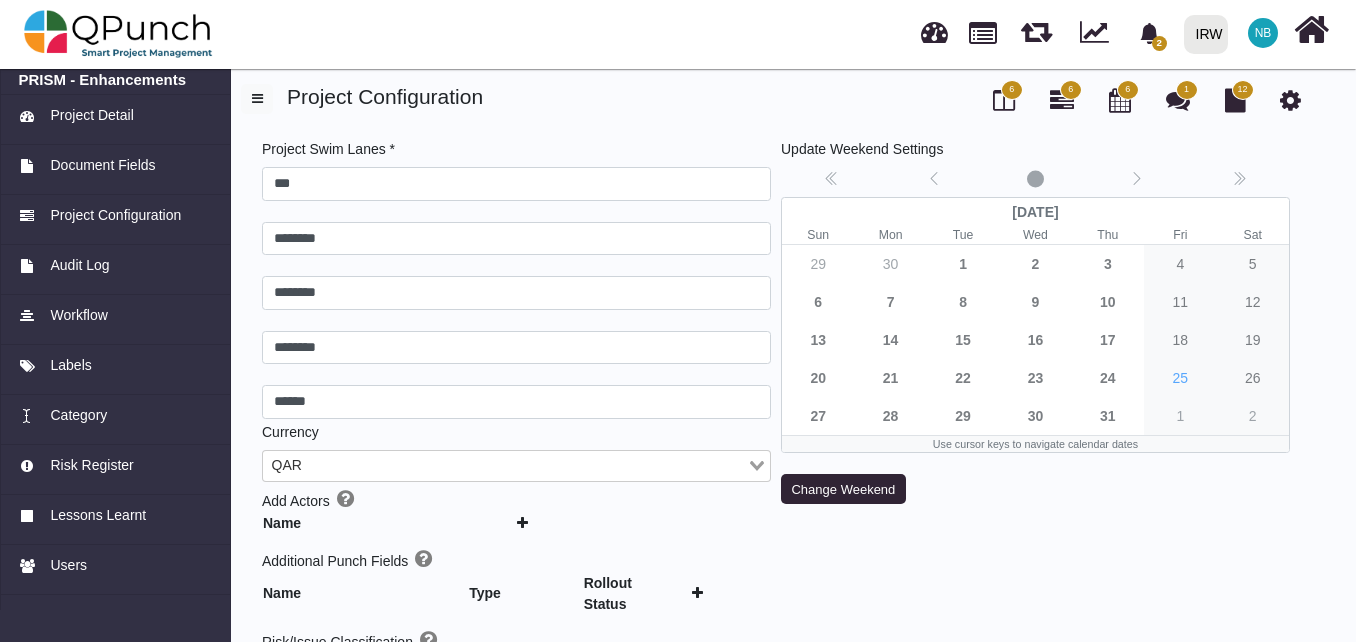 type 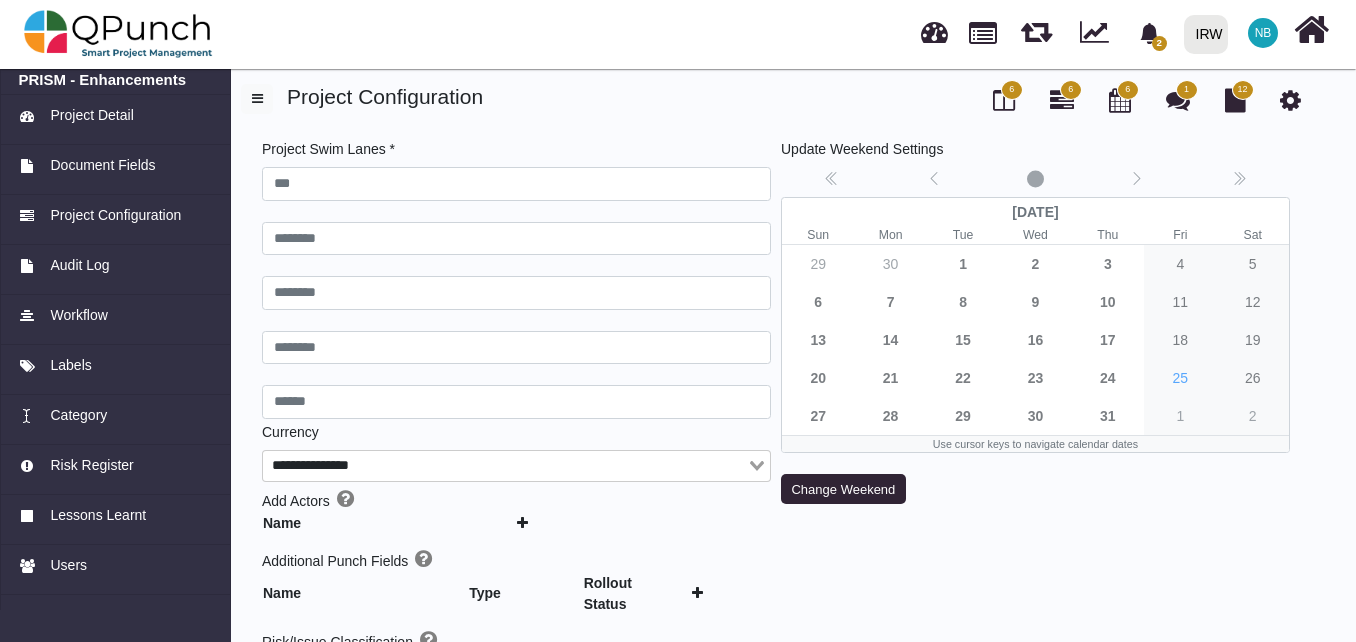 type on "***" 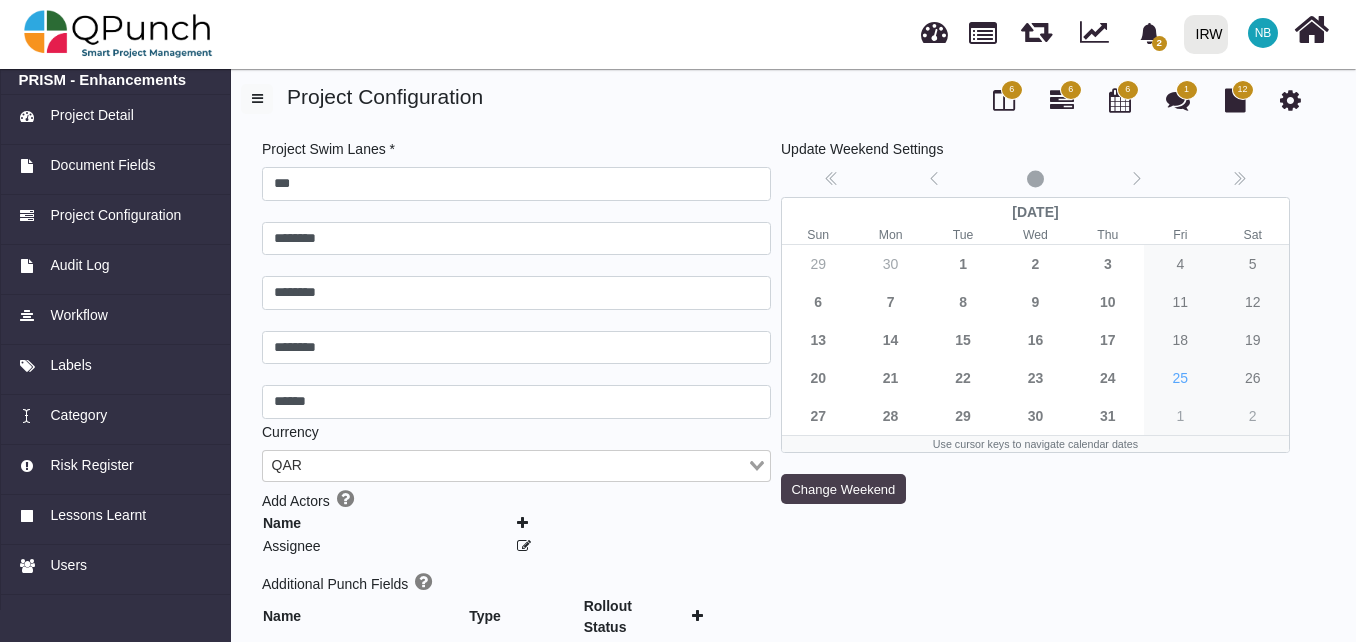 click on "Change Weekend" at bounding box center (843, 489) 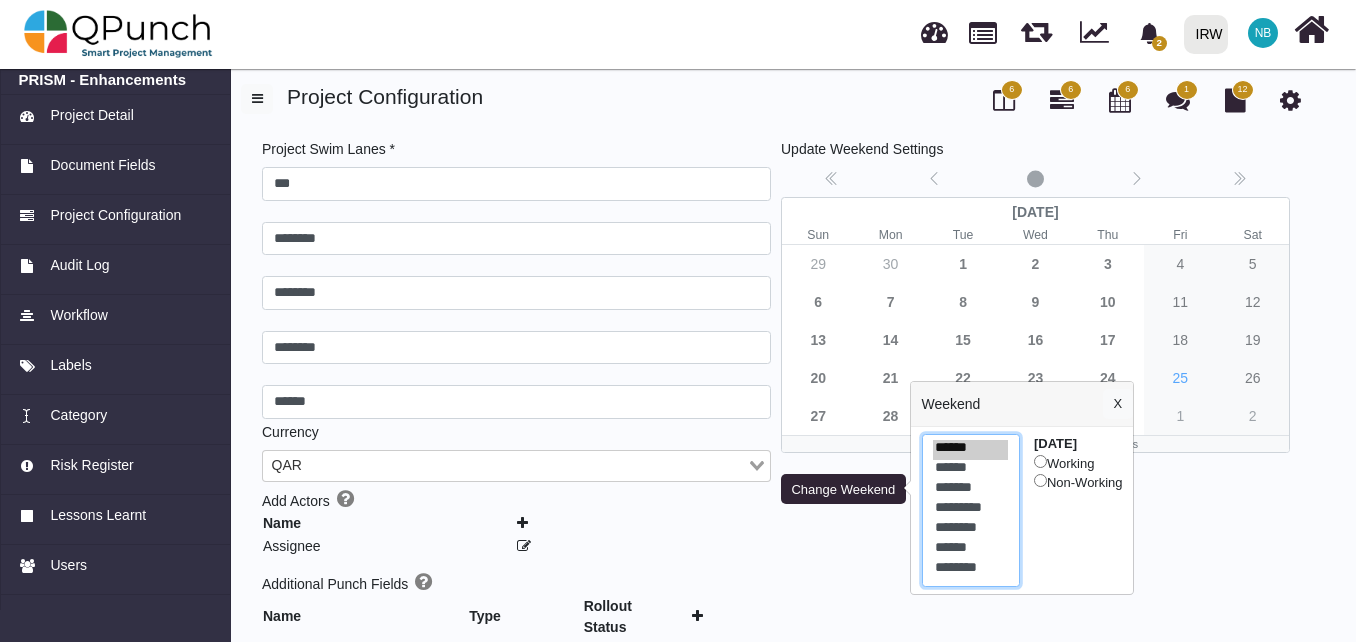 click on "******" at bounding box center [970, 470] 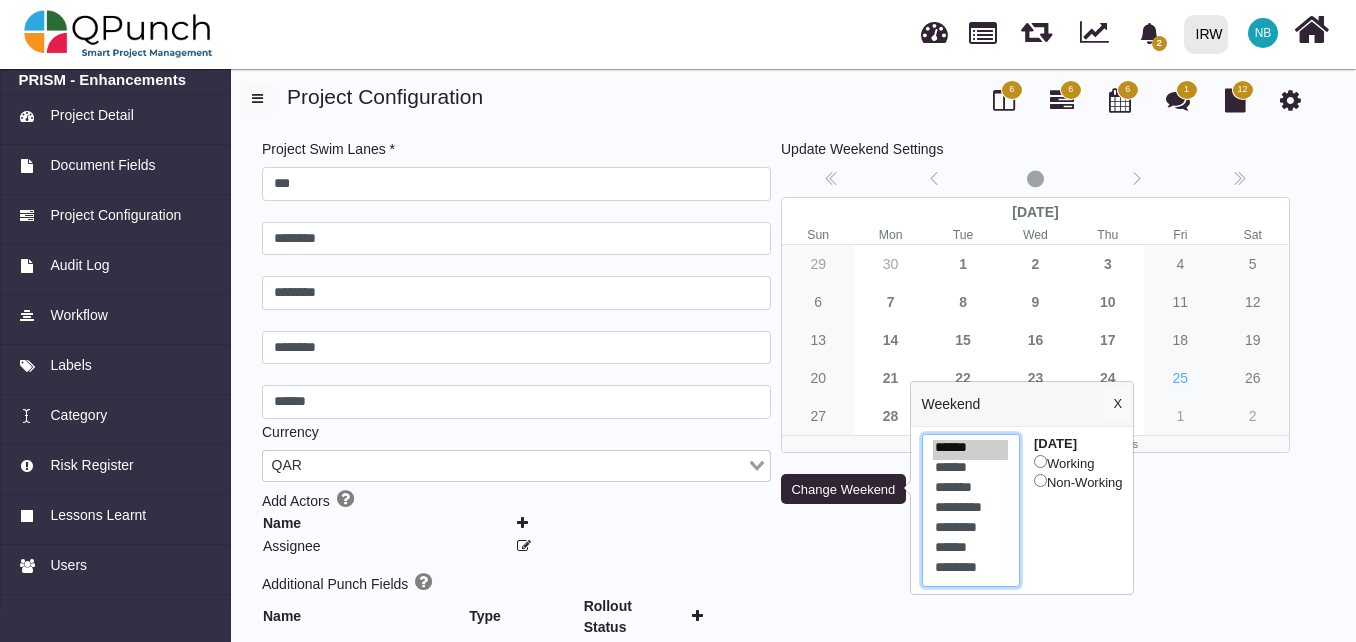 select on "*" 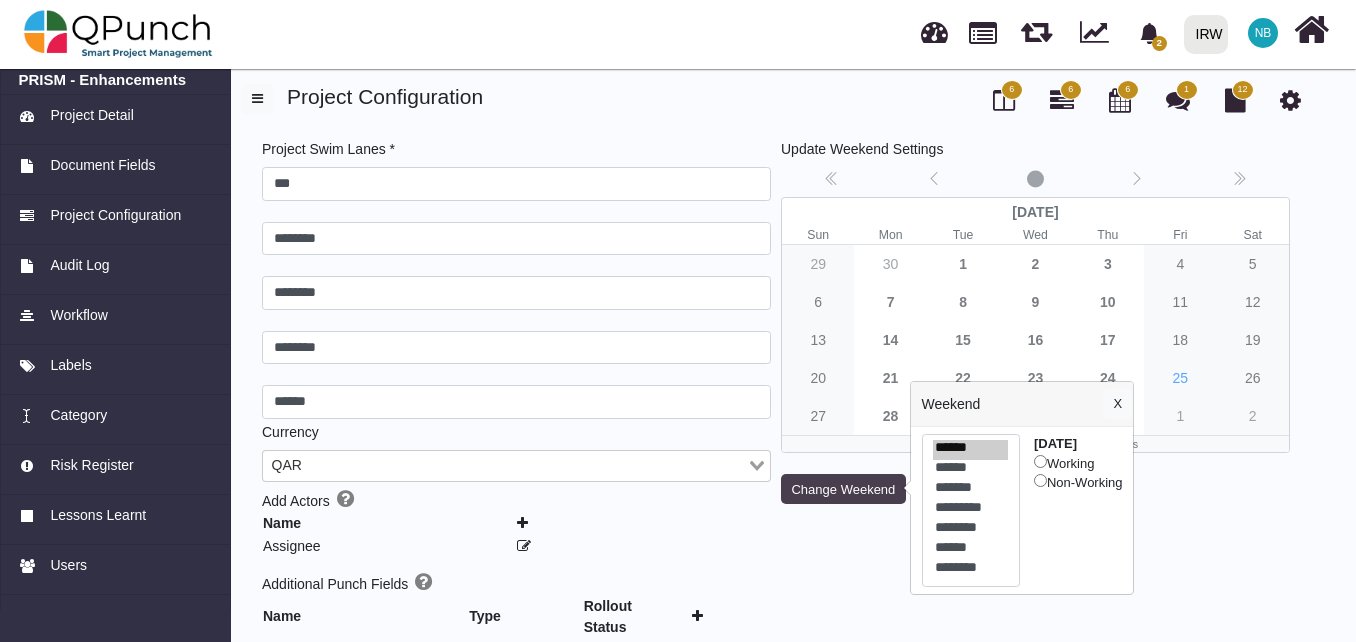 click on "Change Weekend" at bounding box center (843, 489) 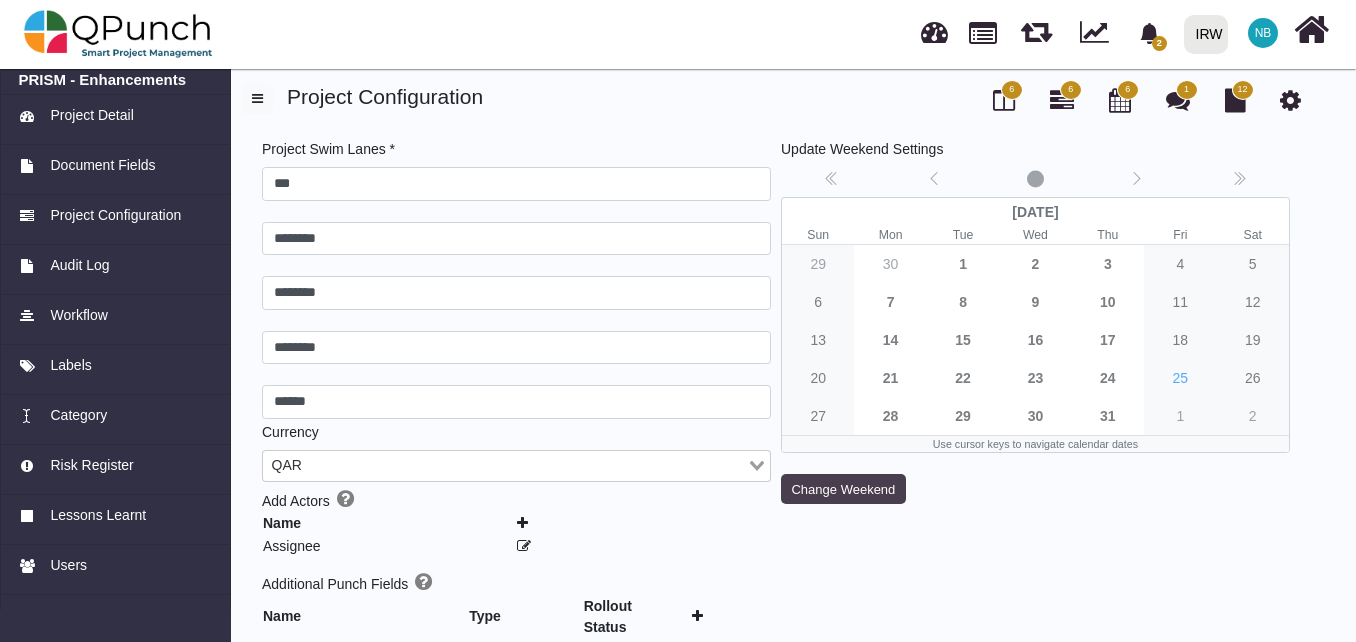 click on "Change Weekend" at bounding box center [843, 489] 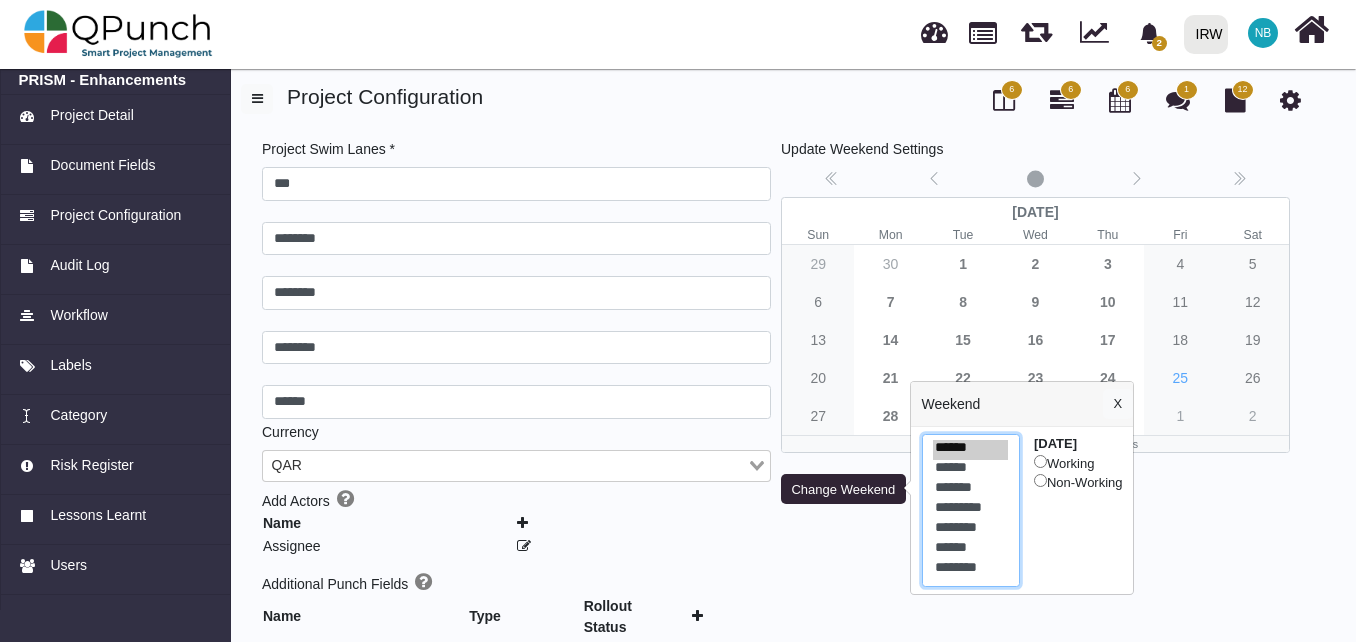 select on "*" 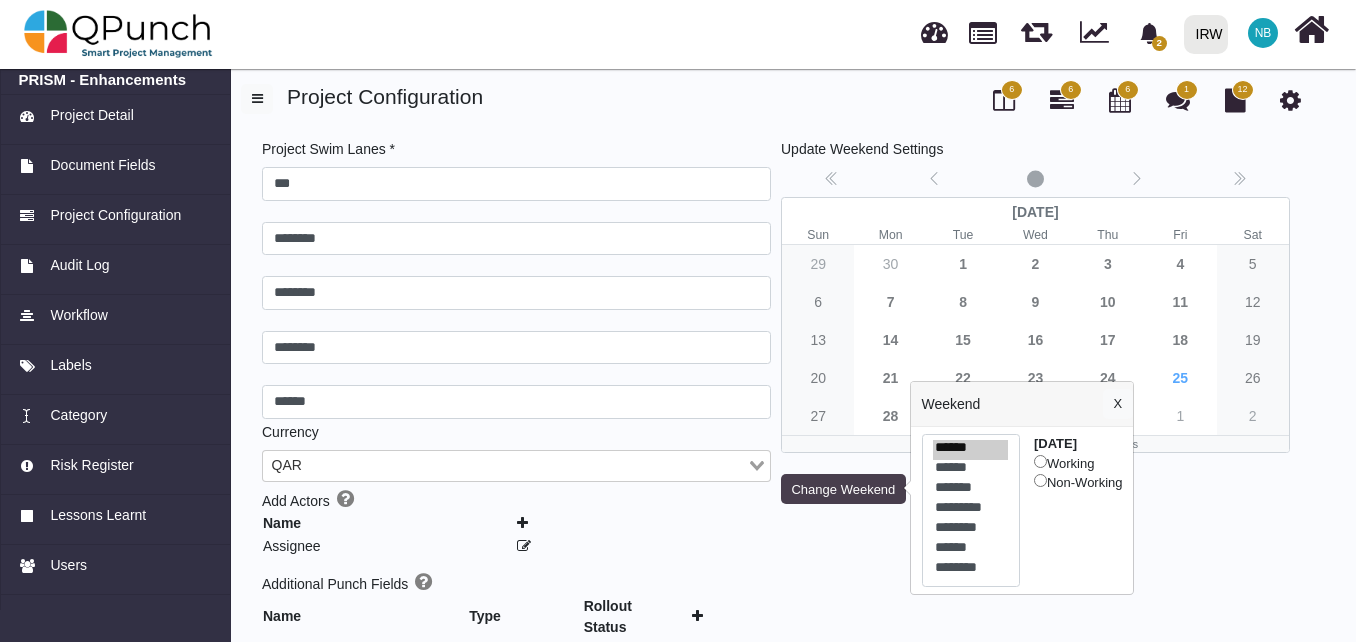 click on "Change Weekend" at bounding box center [843, 489] 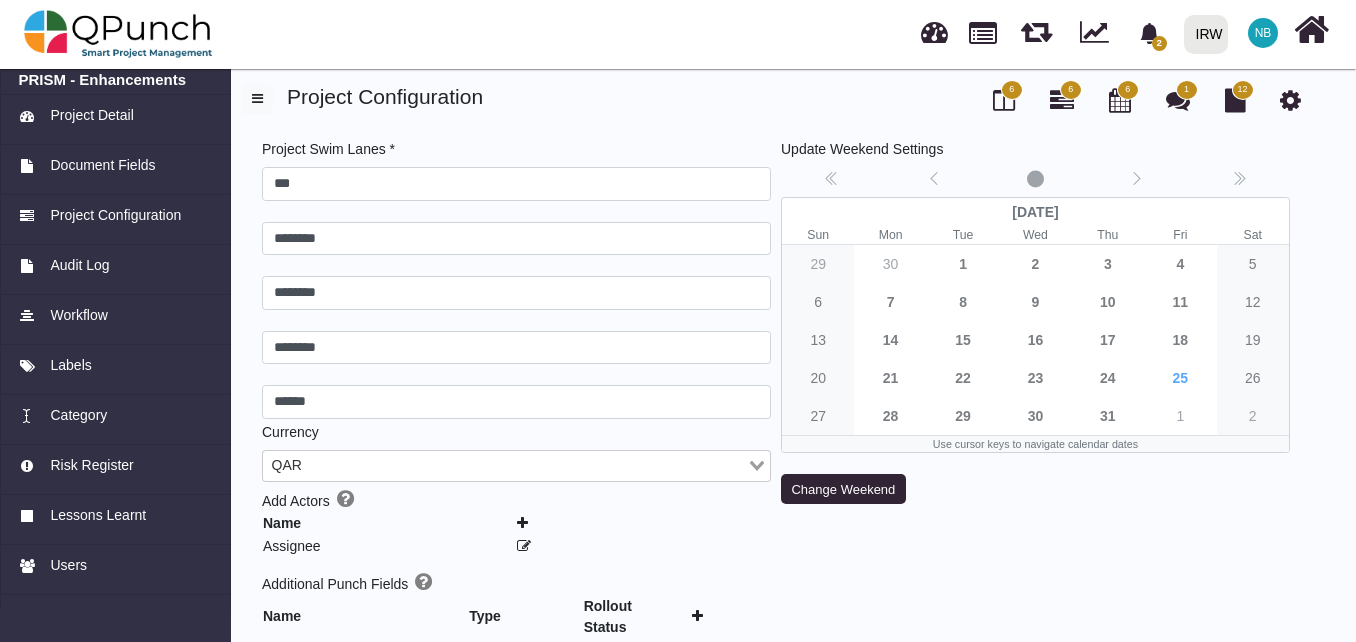 click on "Update Weekend Settings   No date selected [DATE] Sun Mon Tue Wed Thu Fri Sat 29 30 1 2 3 4 5 6 7 8 9 10 11 12 13 14 15 16 17 18 19 20 21 22 23 24 25 26 27 28 29 30 31 1 2 Use cursor keys to navigate calendar dates   Change Weekend" at bounding box center [1035, 653] 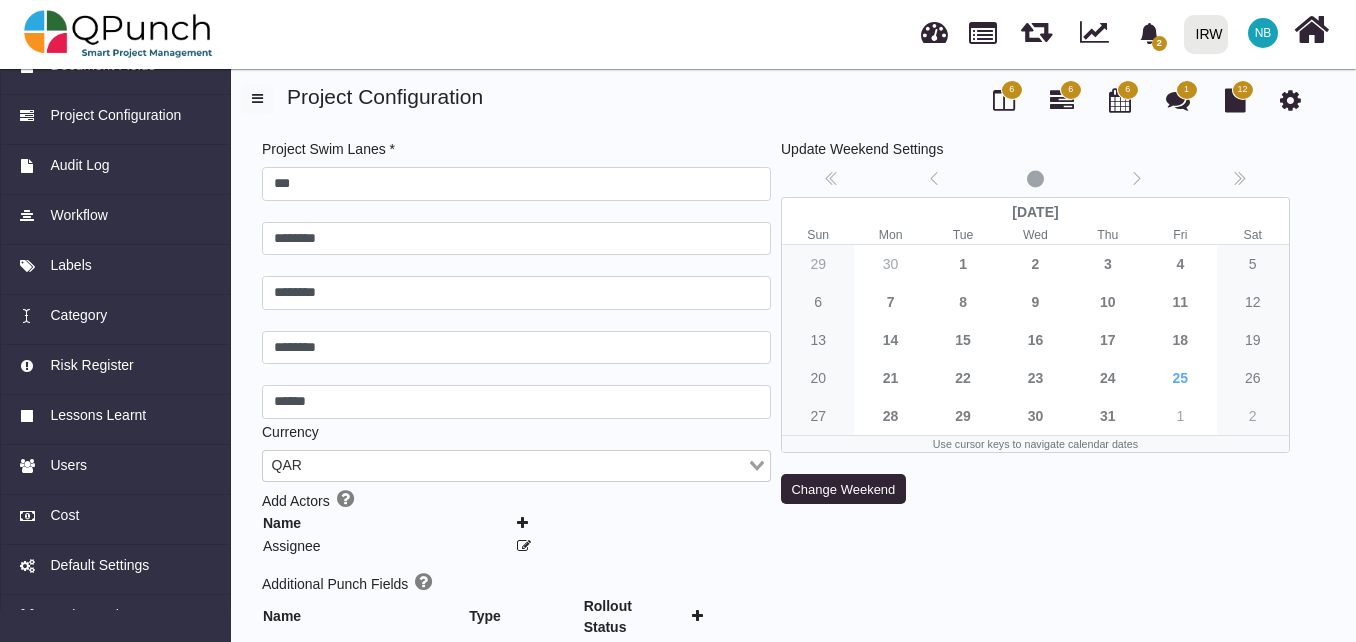 scroll, scrollTop: 185, scrollLeft: 0, axis: vertical 